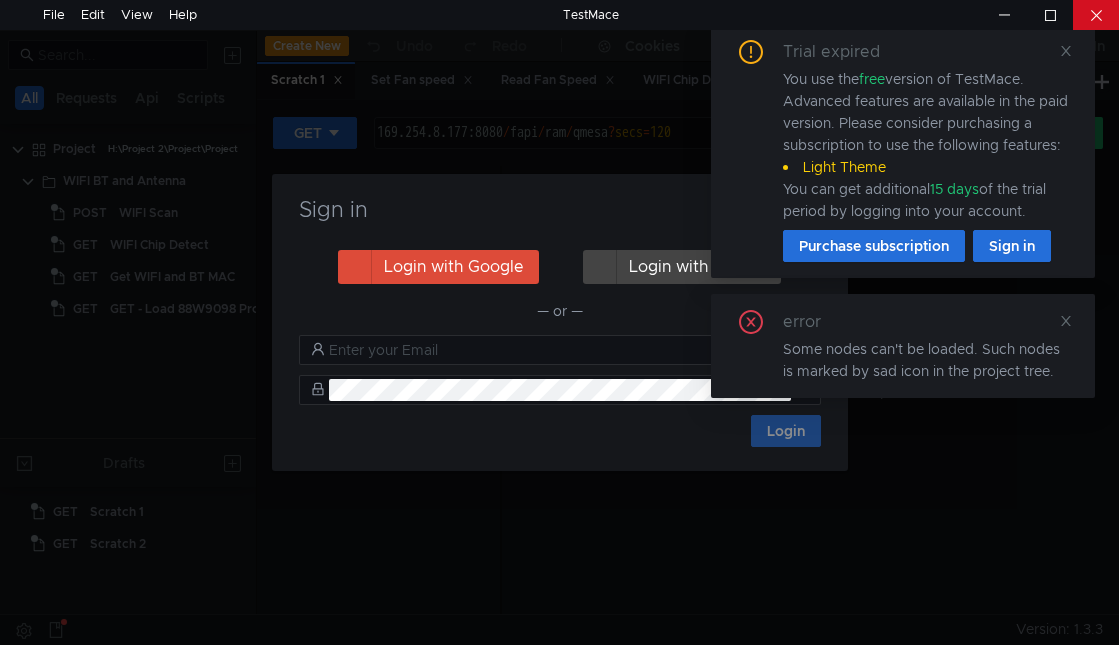 scroll, scrollTop: 0, scrollLeft: 0, axis: both 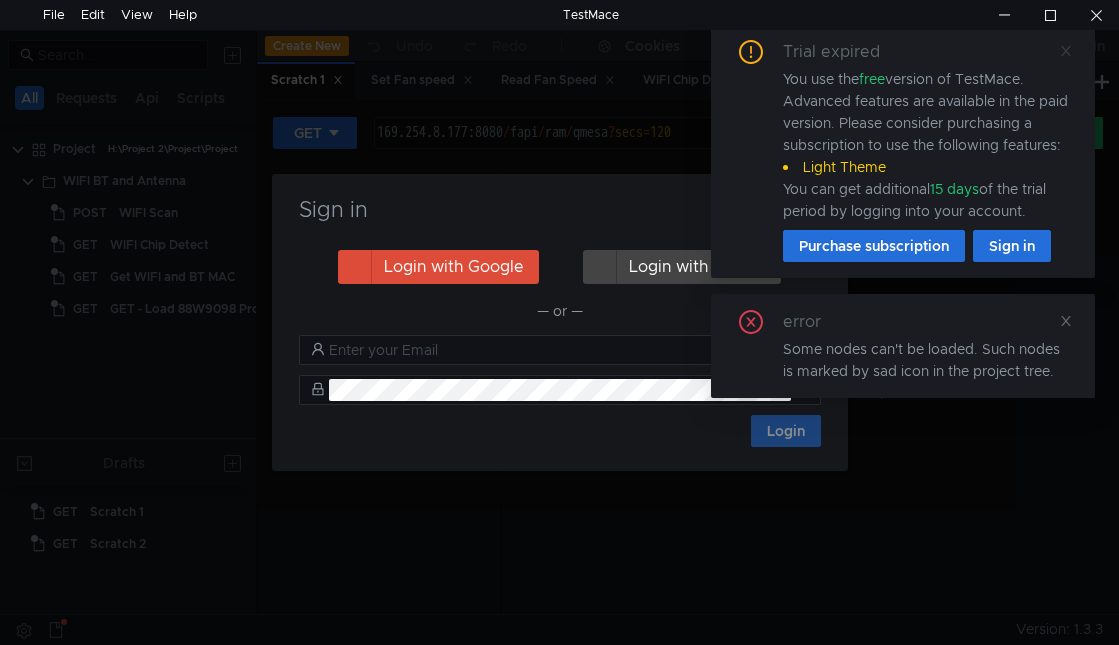 click at bounding box center (1066, 51) 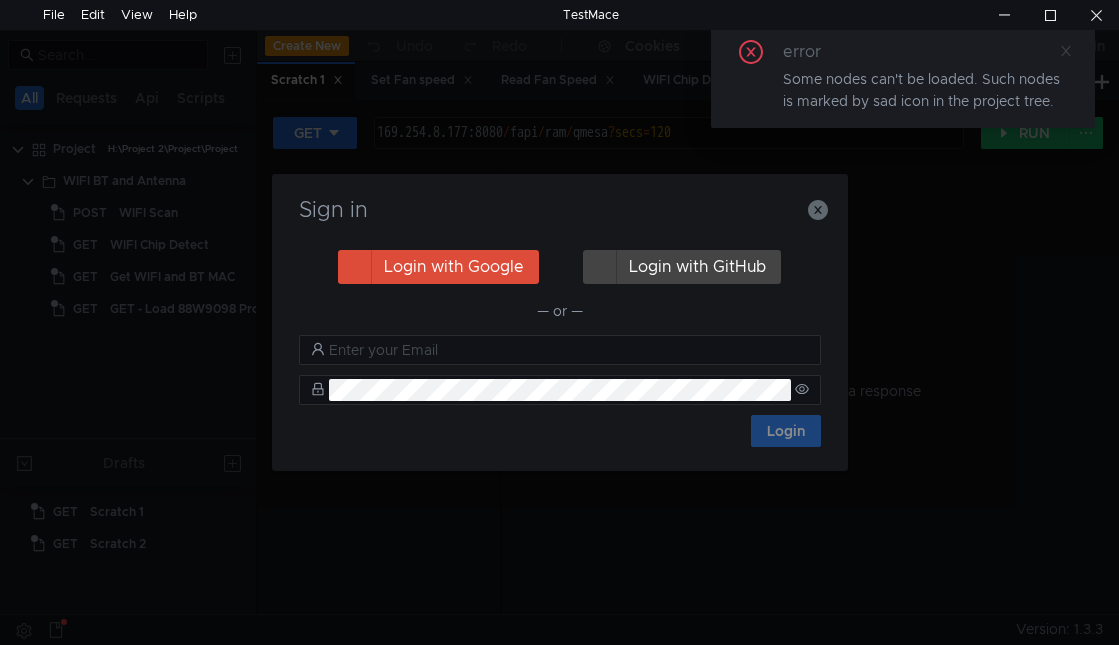 click at bounding box center (1066, 51) 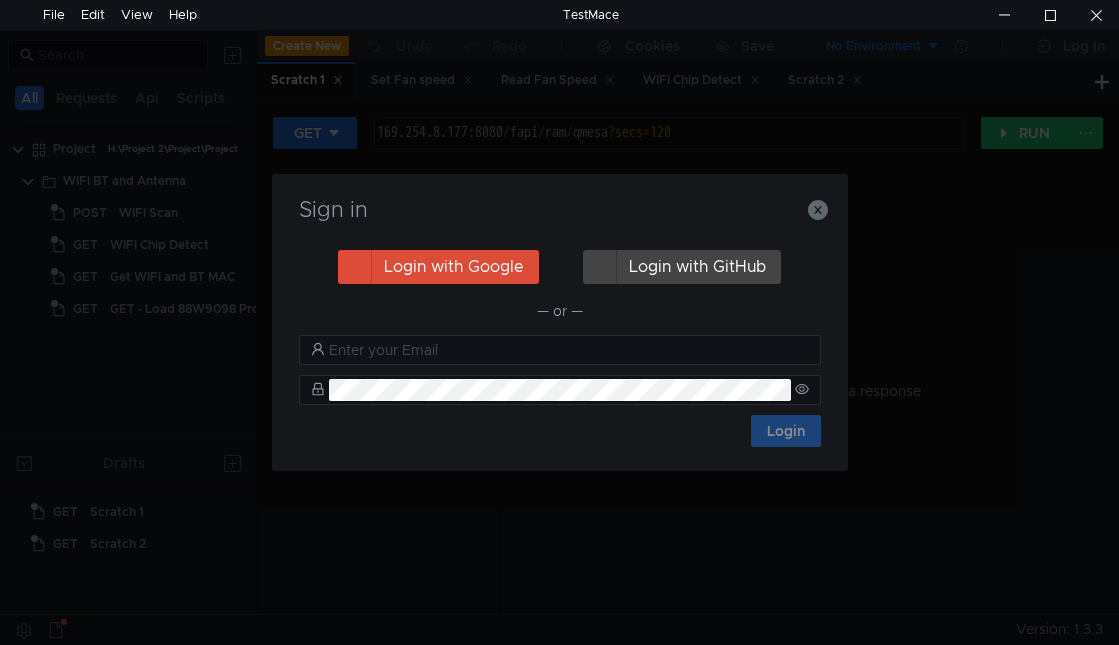 click on "Sign in  Login with Google   Login with GitHub  — or — Login" at bounding box center (560, 322) 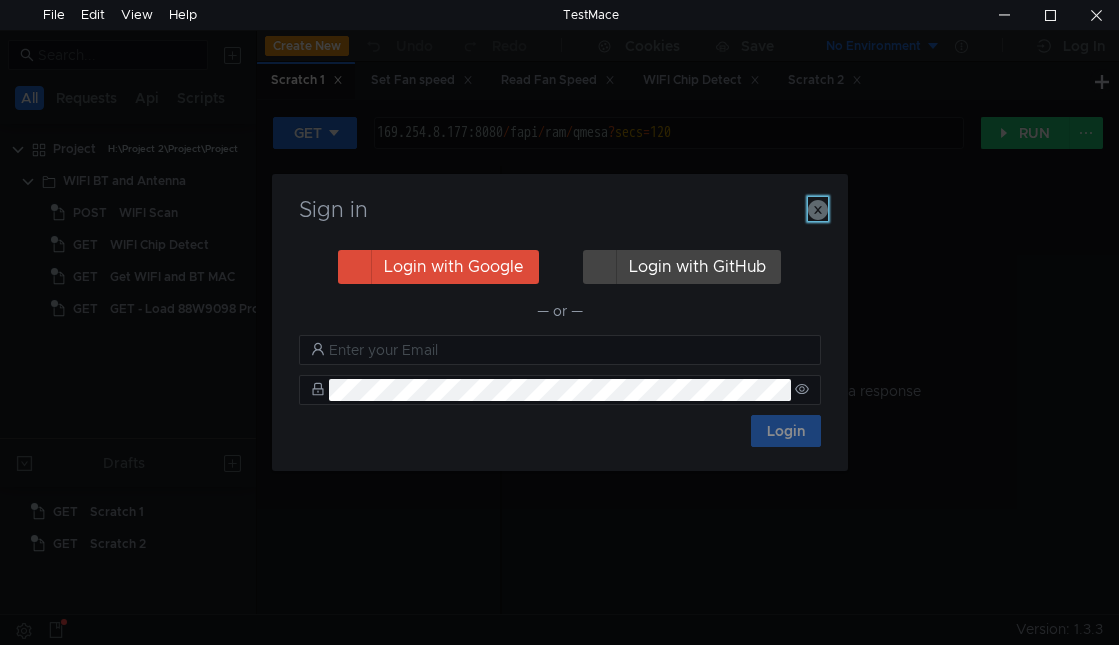 click at bounding box center (818, 210) 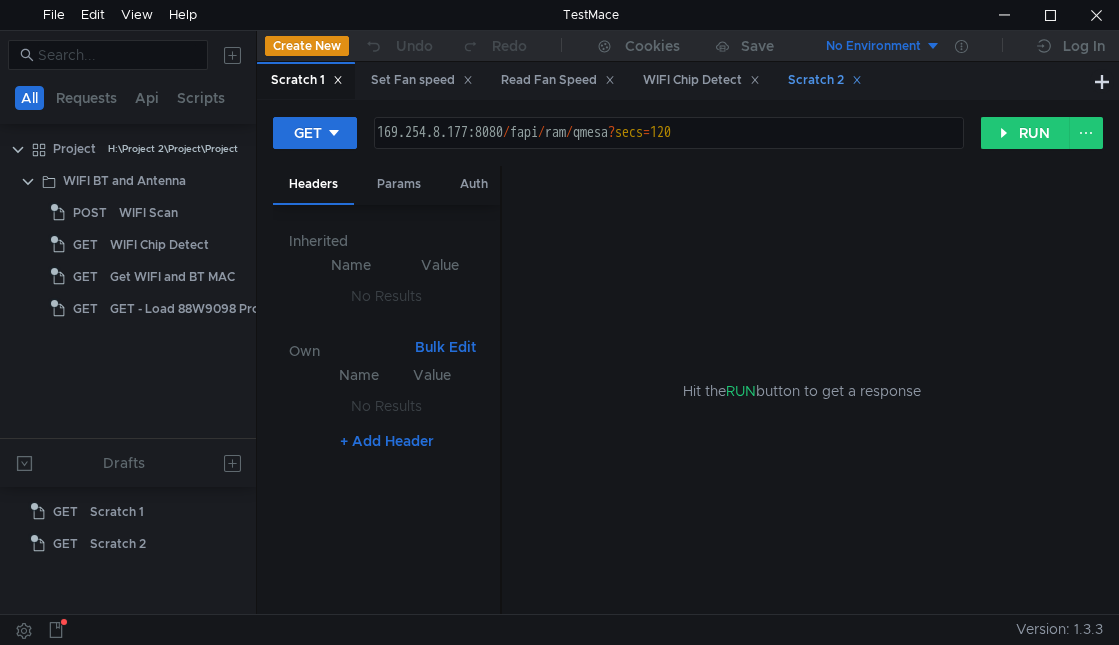 click at bounding box center (338, 80) 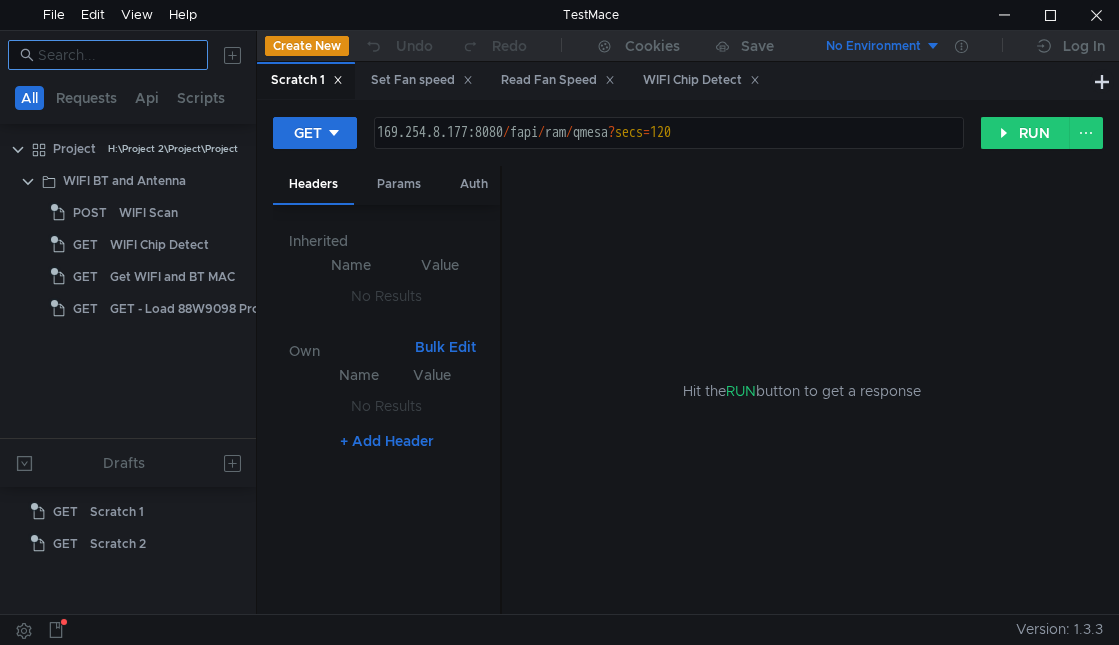 click at bounding box center [117, 55] 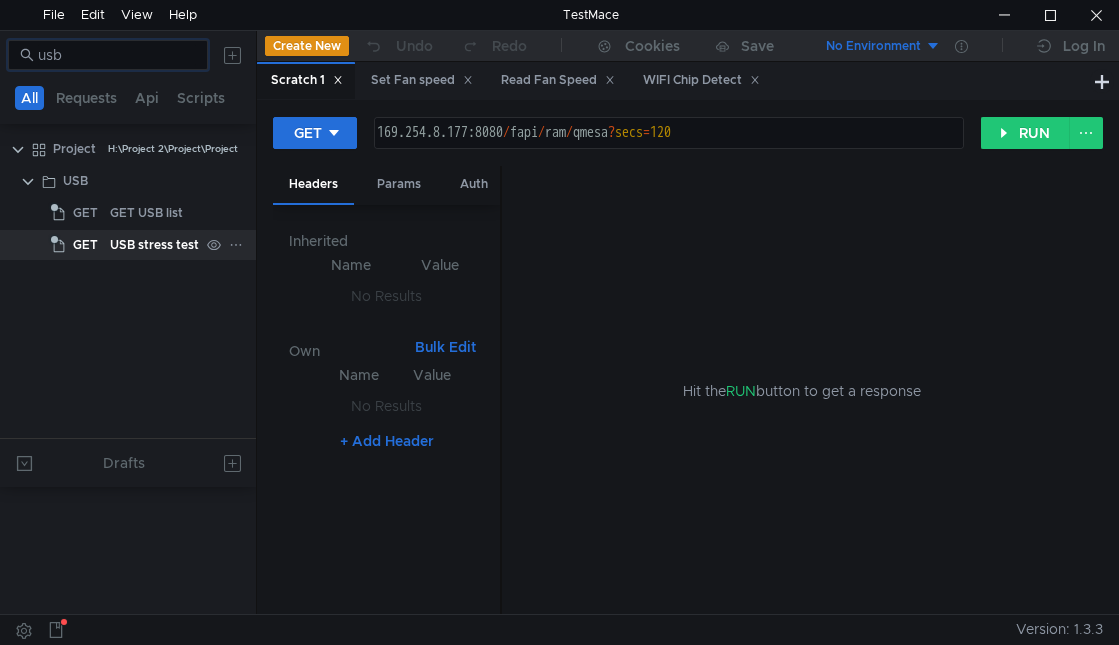 type on "usb" 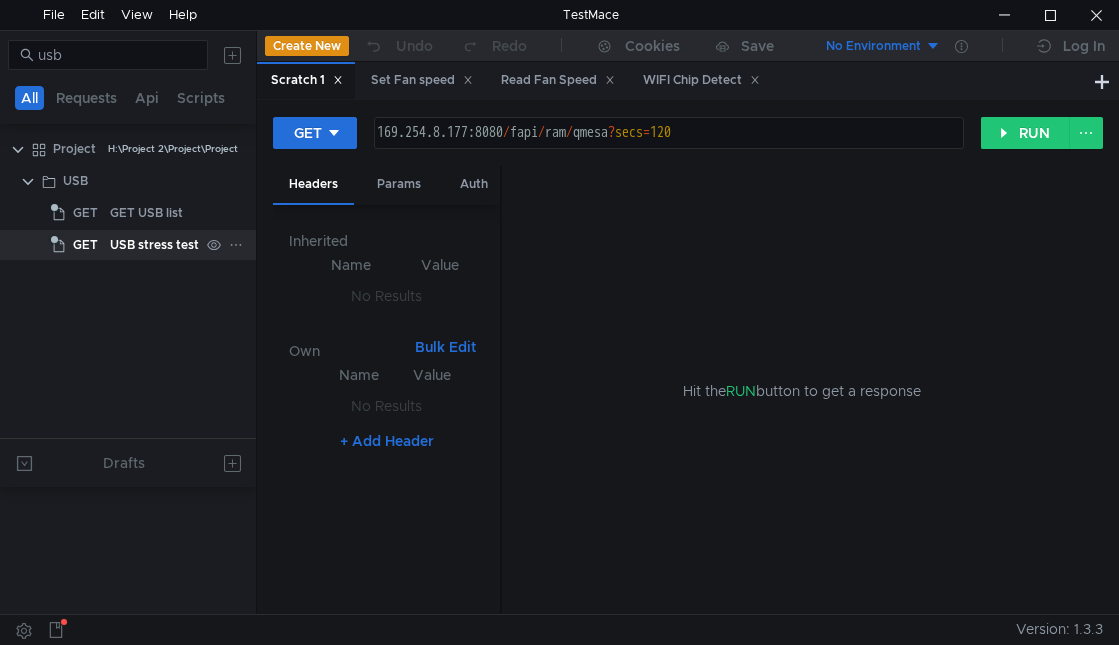 click on "USB stress test" at bounding box center (146, 213) 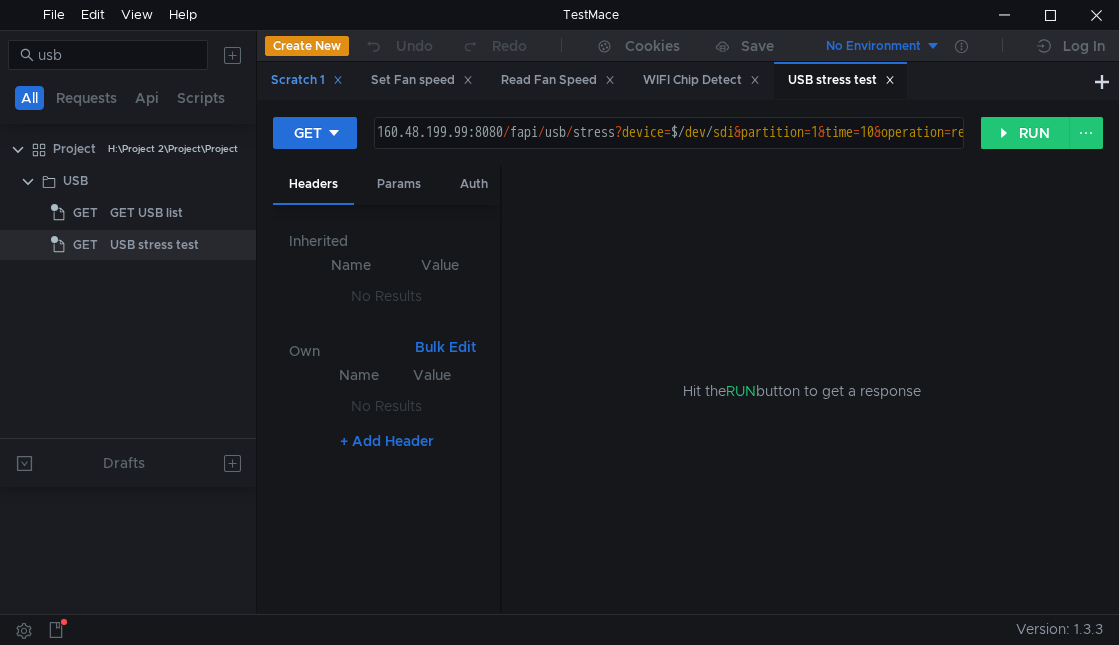 click at bounding box center (338, 80) 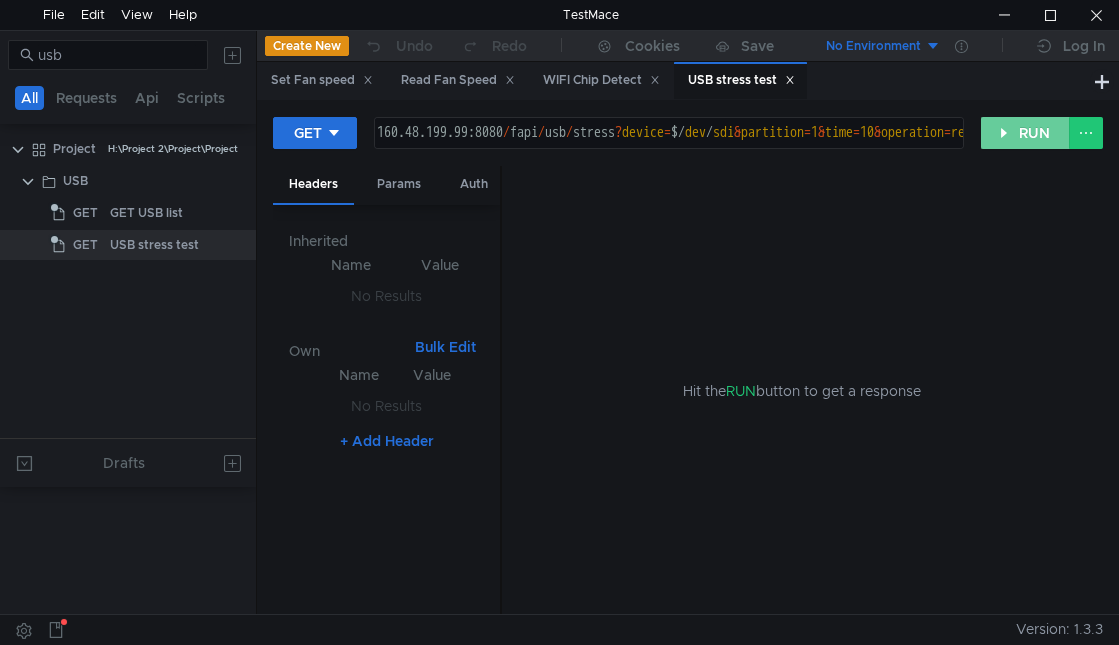 click on "RUN" at bounding box center (1025, 133) 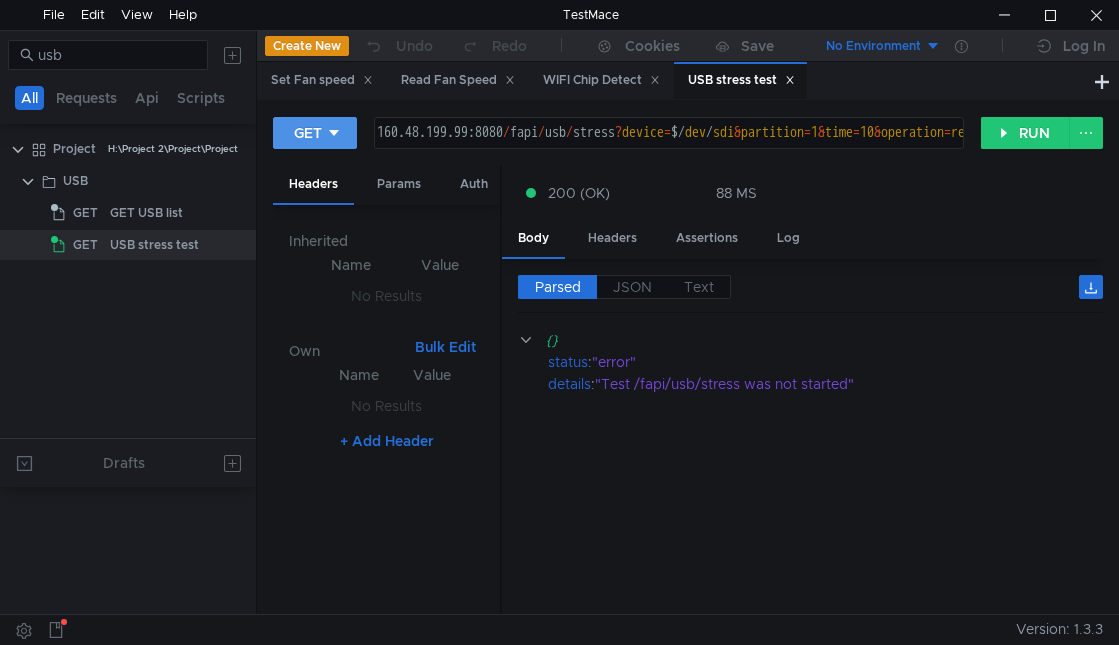 click on "GET" at bounding box center (308, 133) 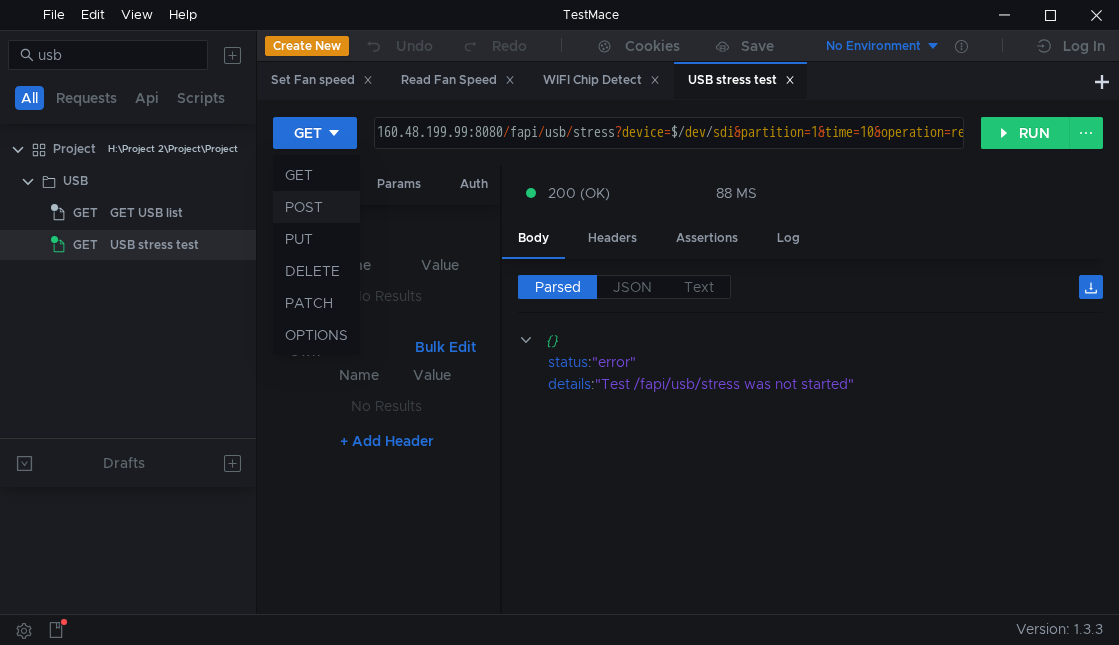 click on "POST" at bounding box center [316, 207] 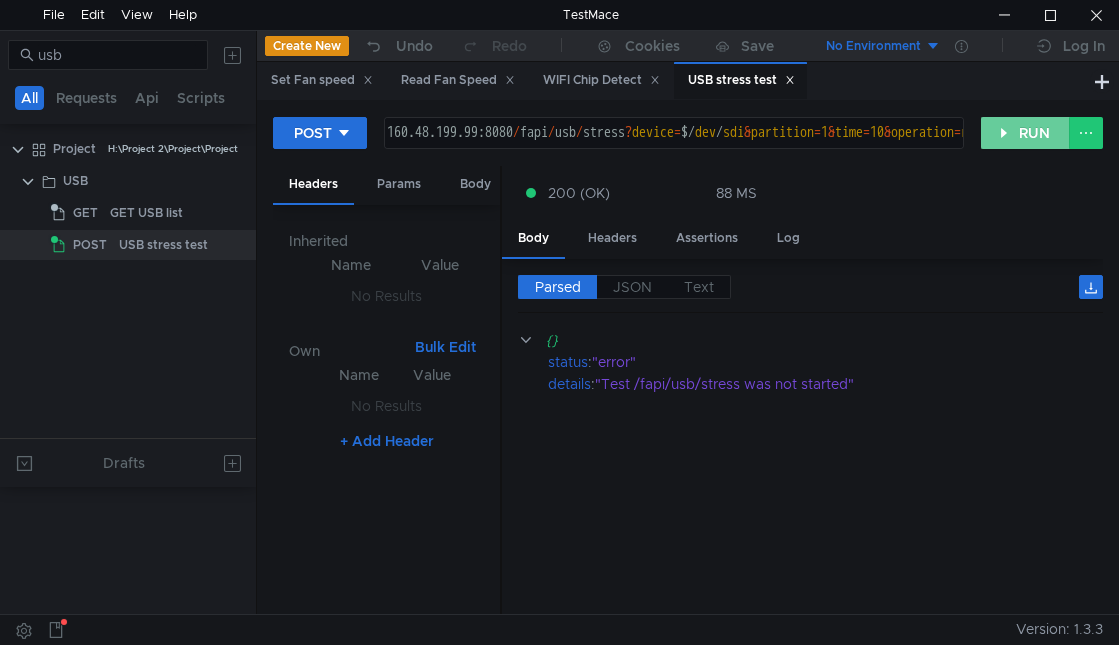 click on "RUN" at bounding box center (1025, 133) 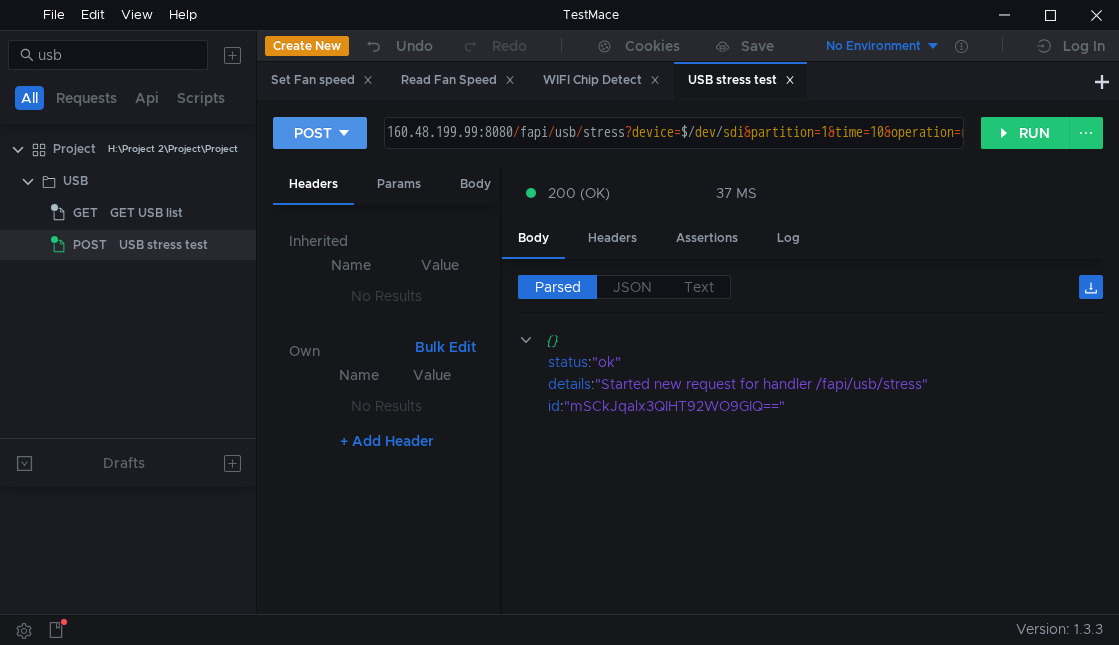 click at bounding box center (344, 133) 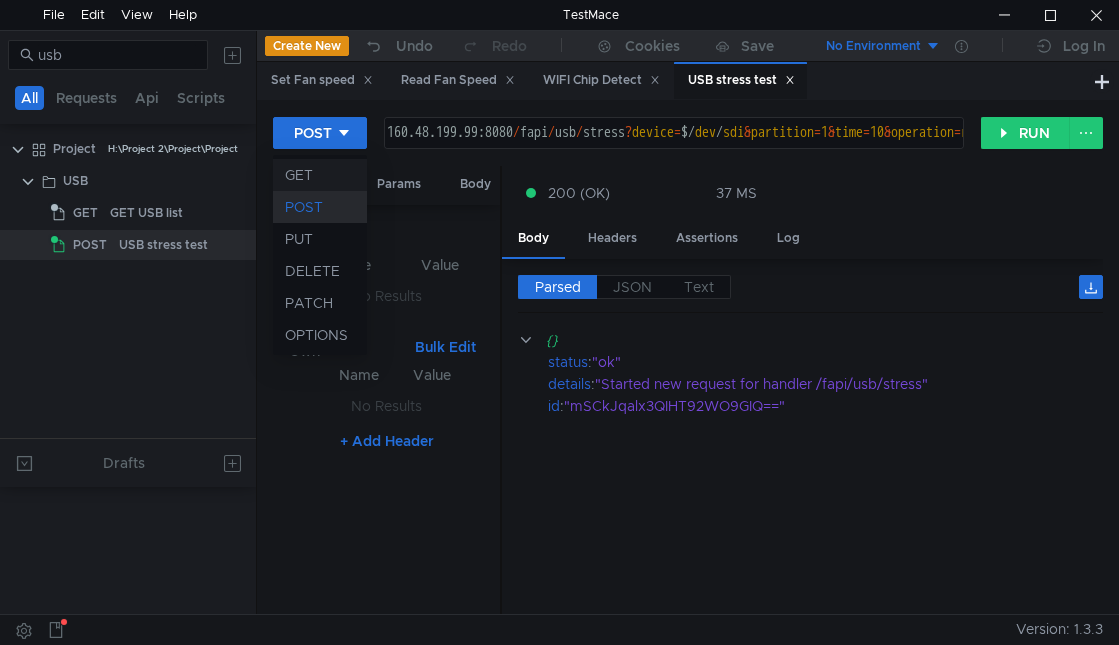 click on "GET" at bounding box center [320, 175] 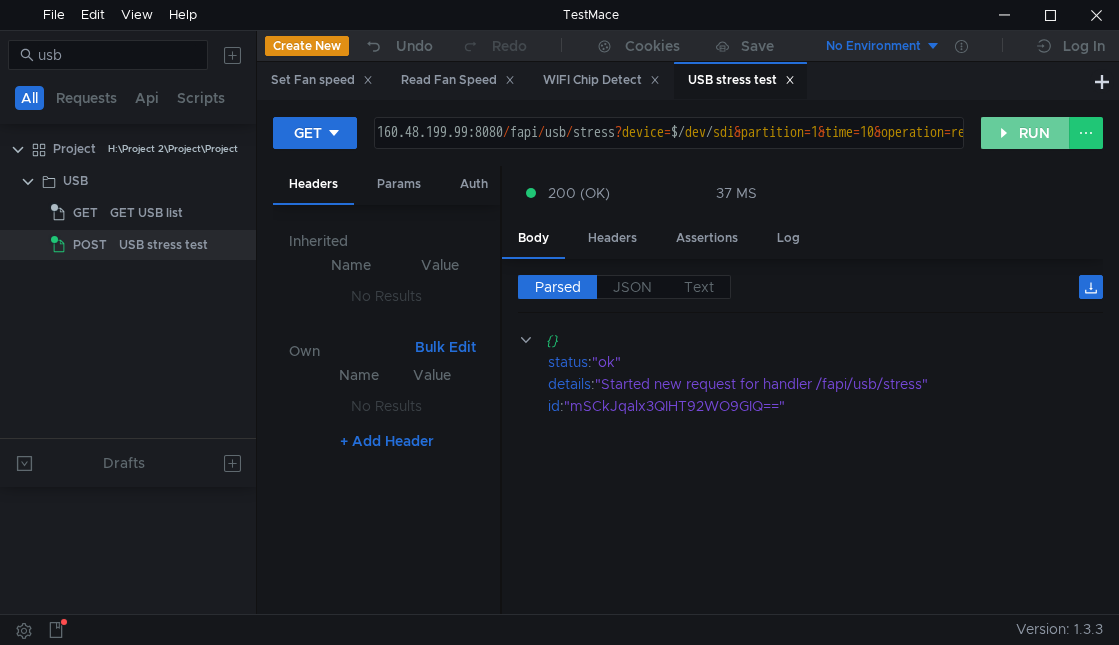 click on "RUN" at bounding box center [1025, 133] 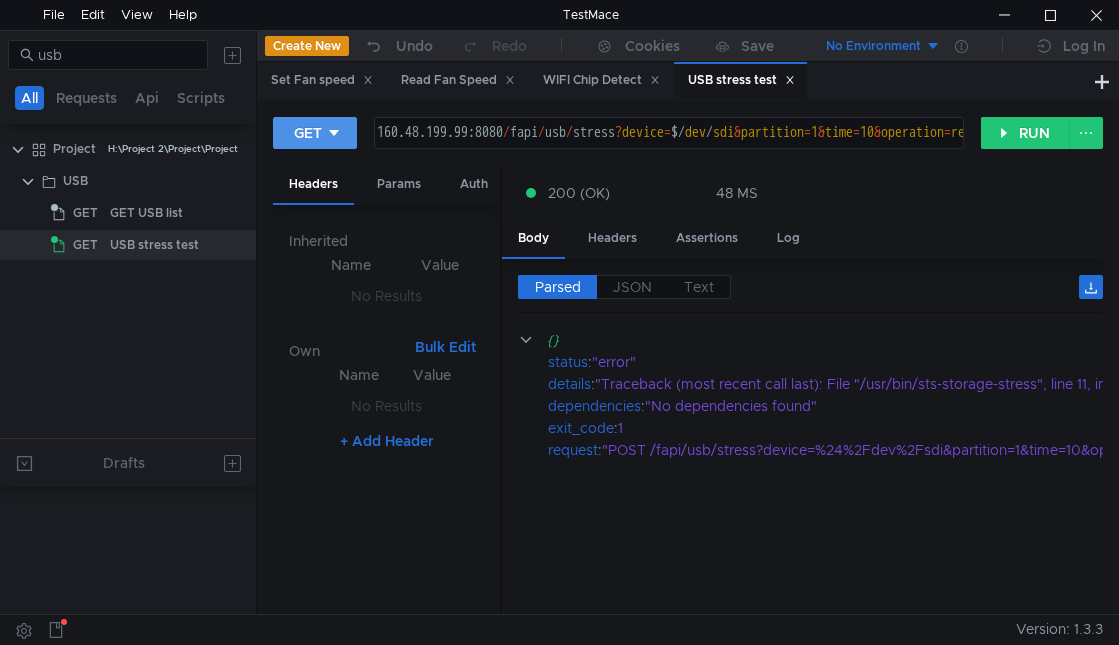 click on "GET" at bounding box center (315, 133) 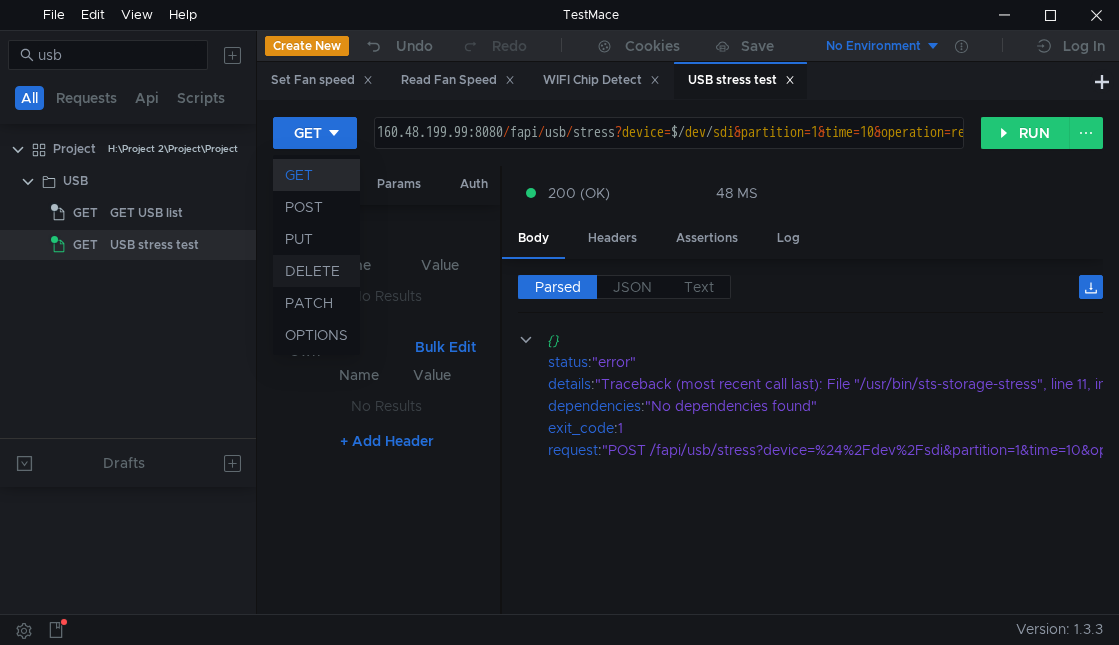 click on "DELETE" at bounding box center (316, 271) 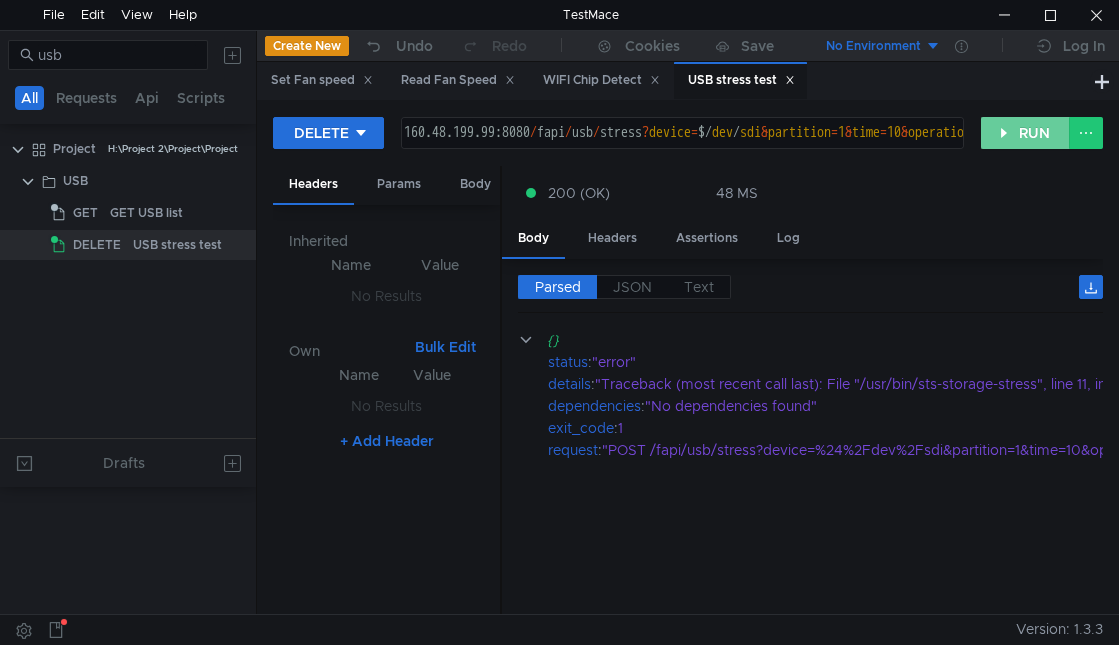 click on "RUN" at bounding box center (1025, 133) 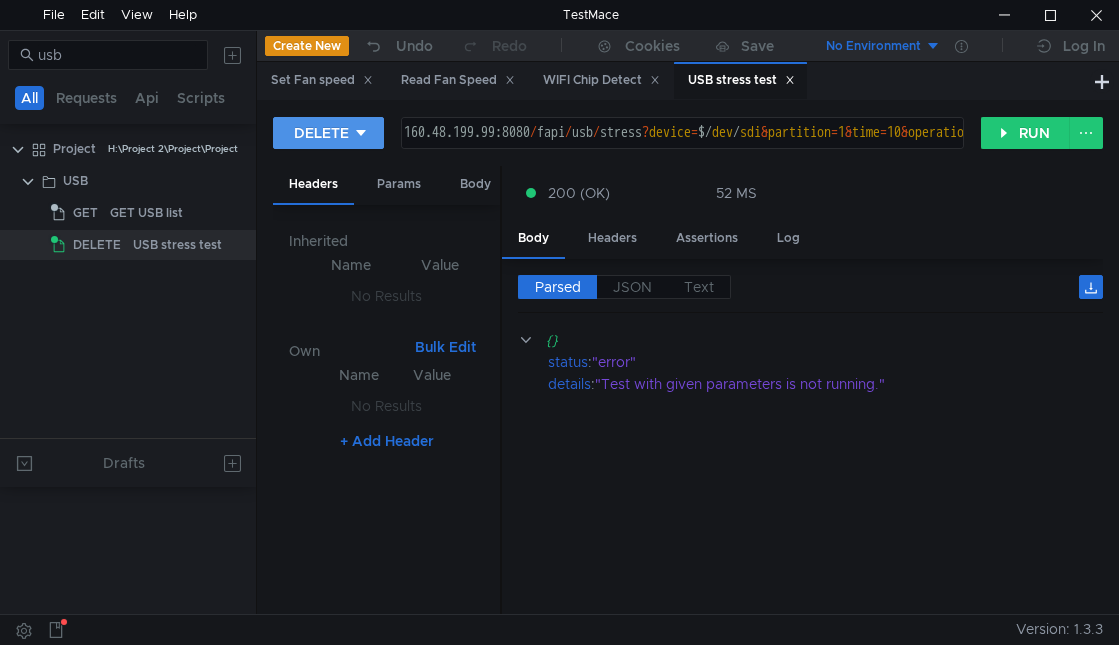 click at bounding box center [361, 133] 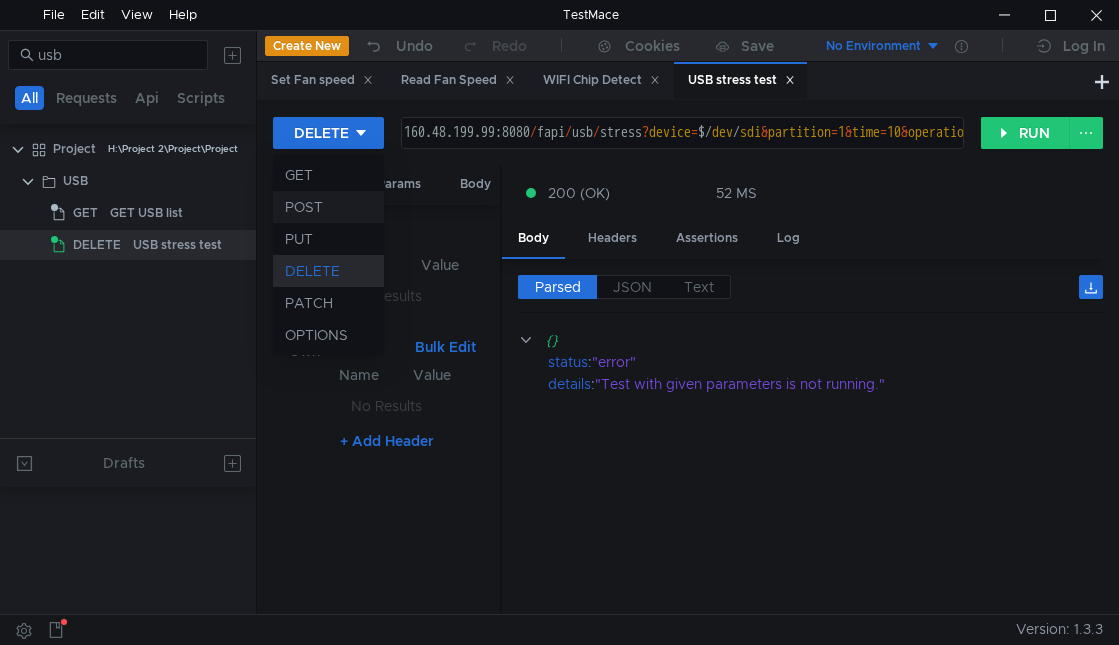 click on "POST" at bounding box center [328, 207] 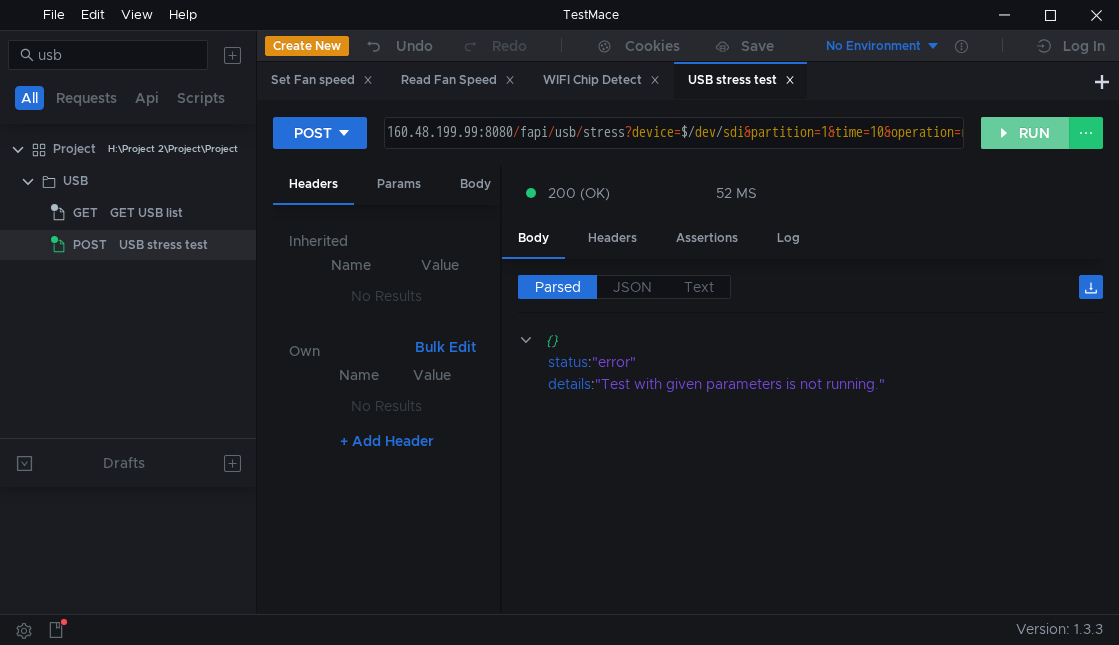 click on "RUN" at bounding box center (1025, 133) 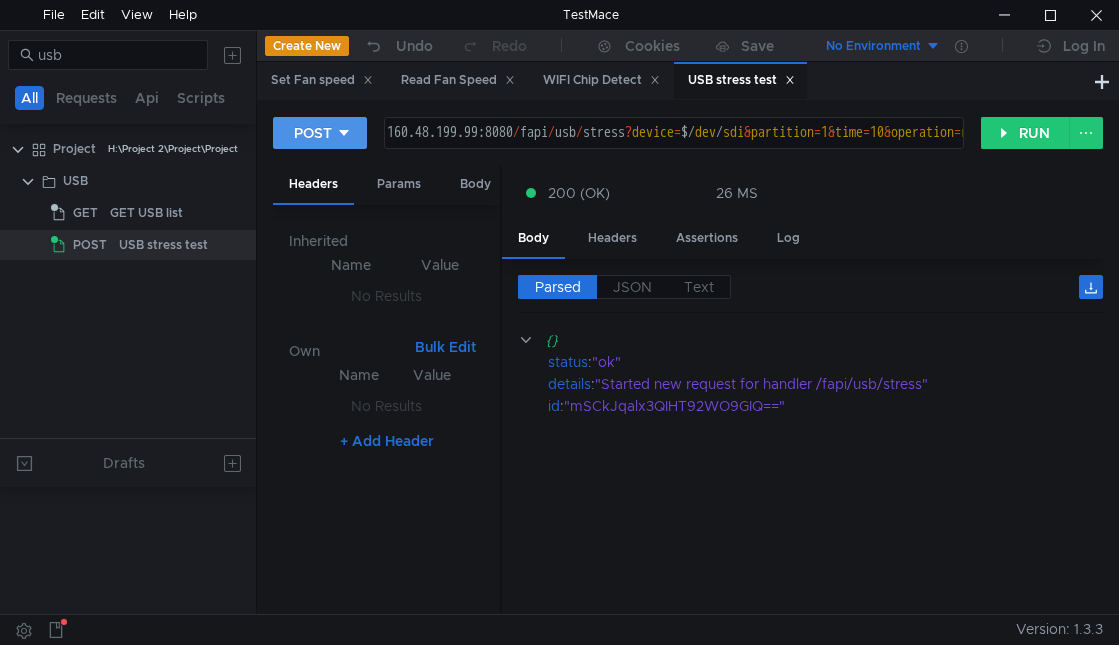 click at bounding box center (344, 133) 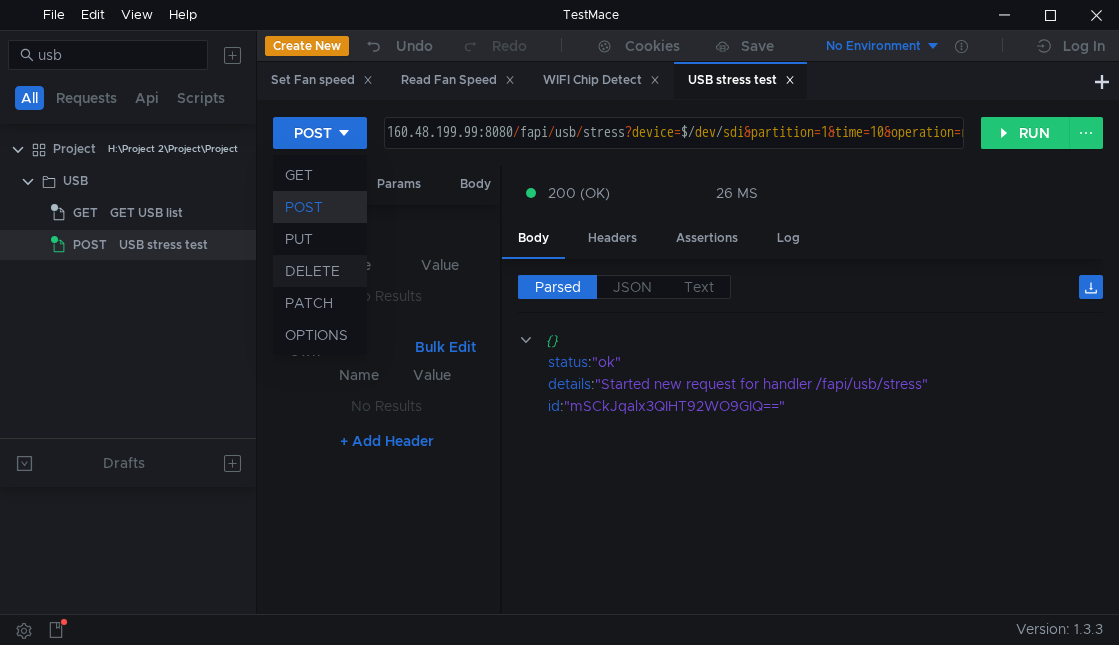 click on "DELETE" at bounding box center [320, 271] 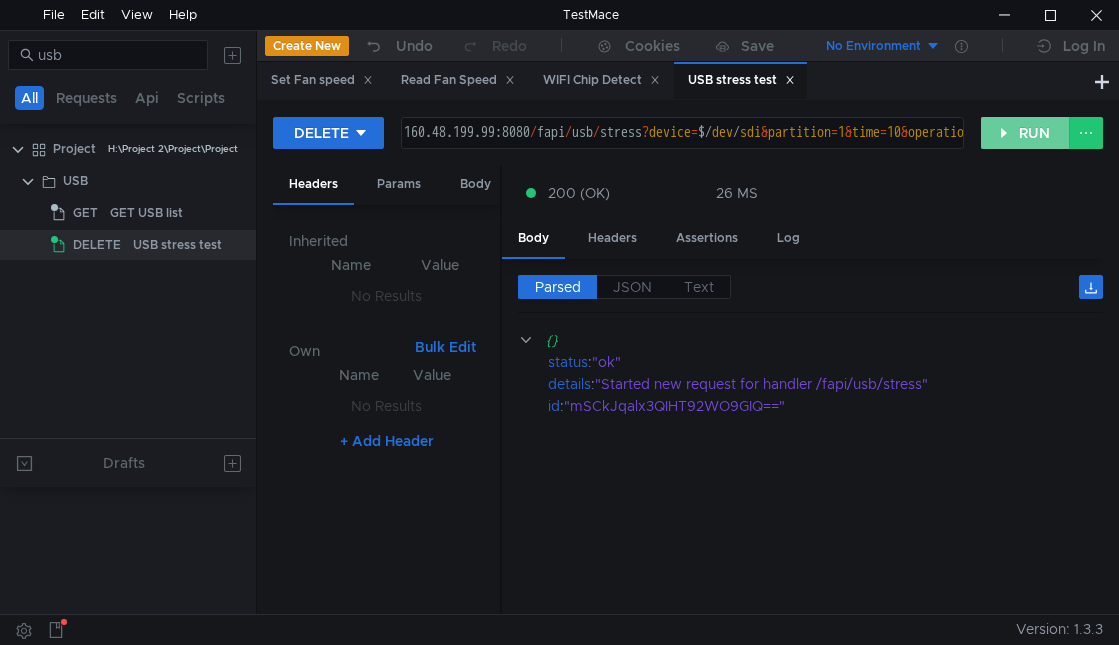click on "RUN" at bounding box center [1025, 133] 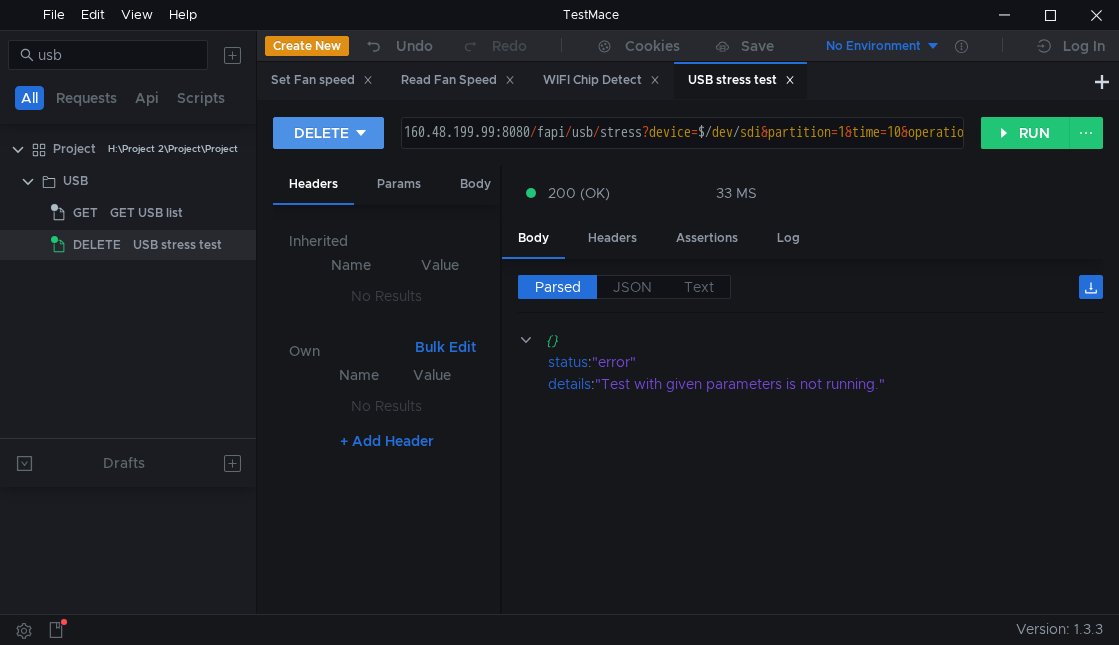 click on "DELETE" at bounding box center (328, 133) 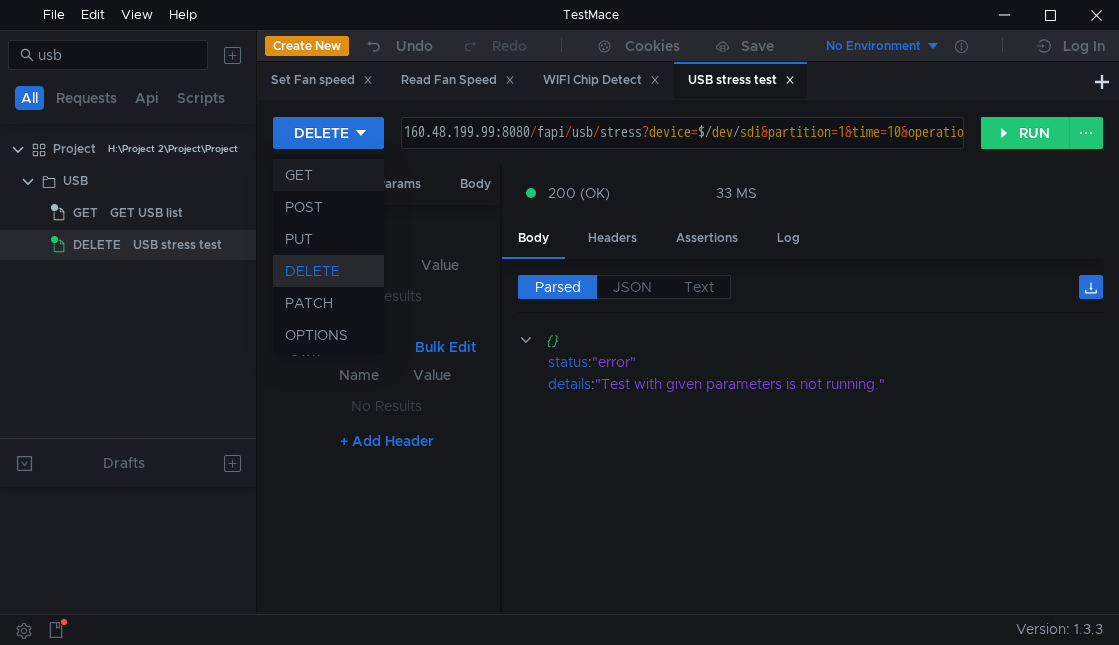 click on "GET" at bounding box center [328, 175] 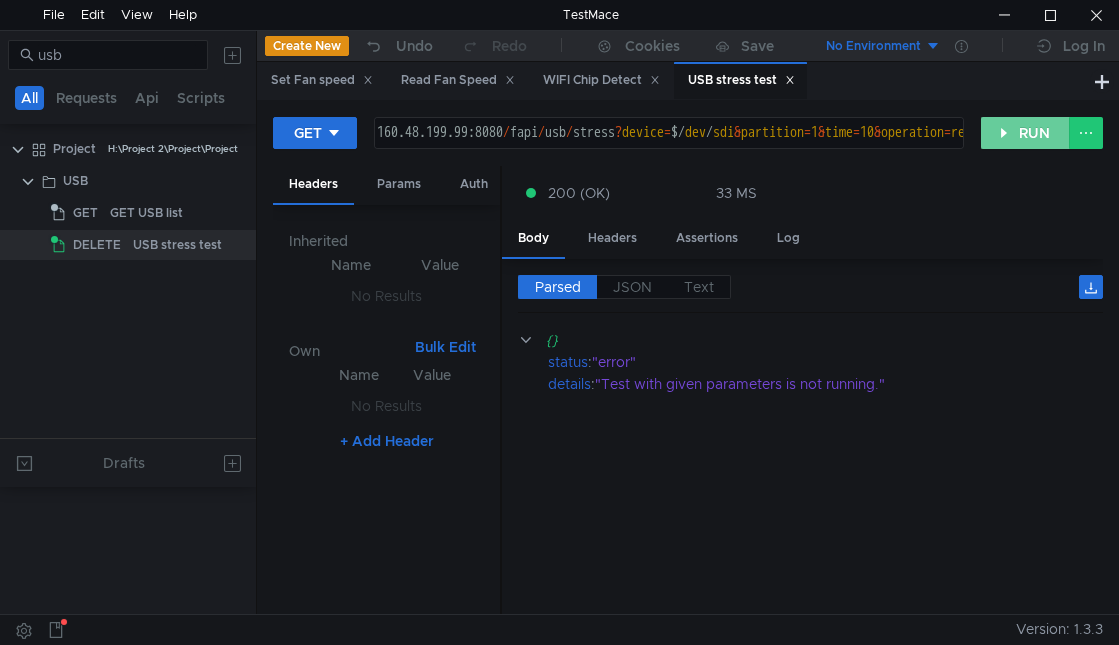 click on "RUN" at bounding box center (1025, 133) 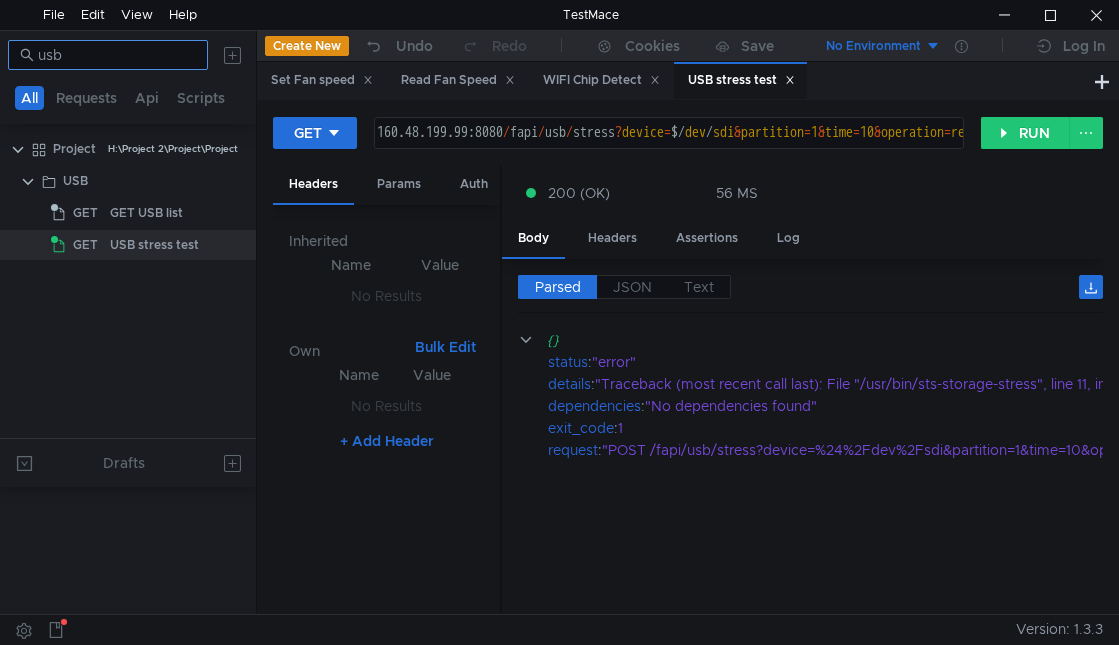click on "usb" at bounding box center (117, 55) 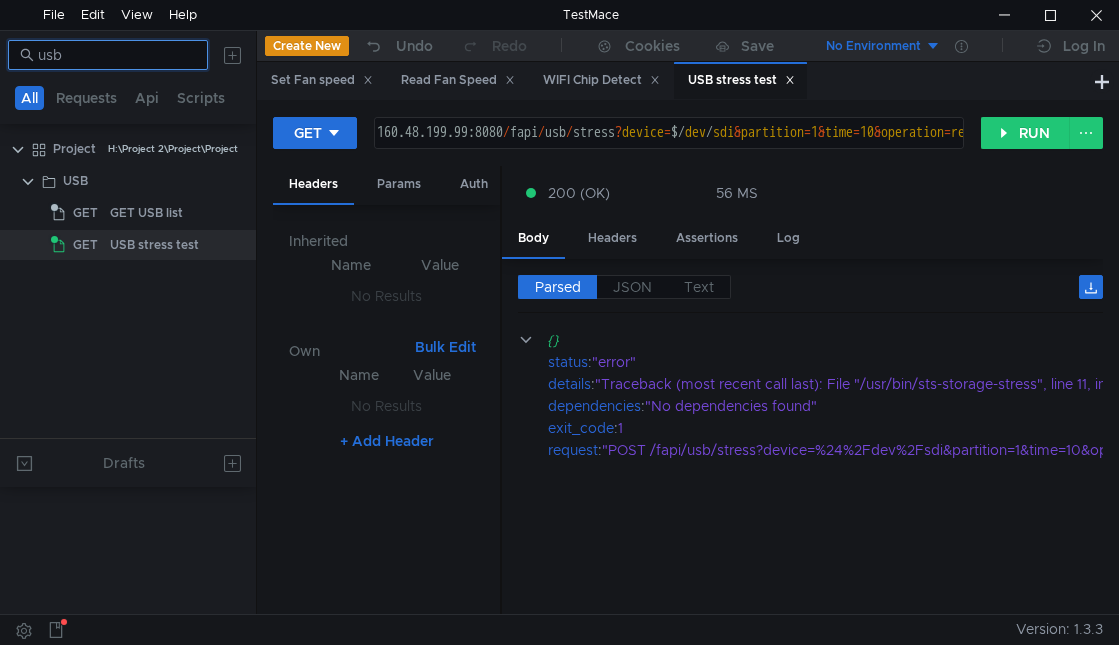 click on "usb" at bounding box center (117, 55) 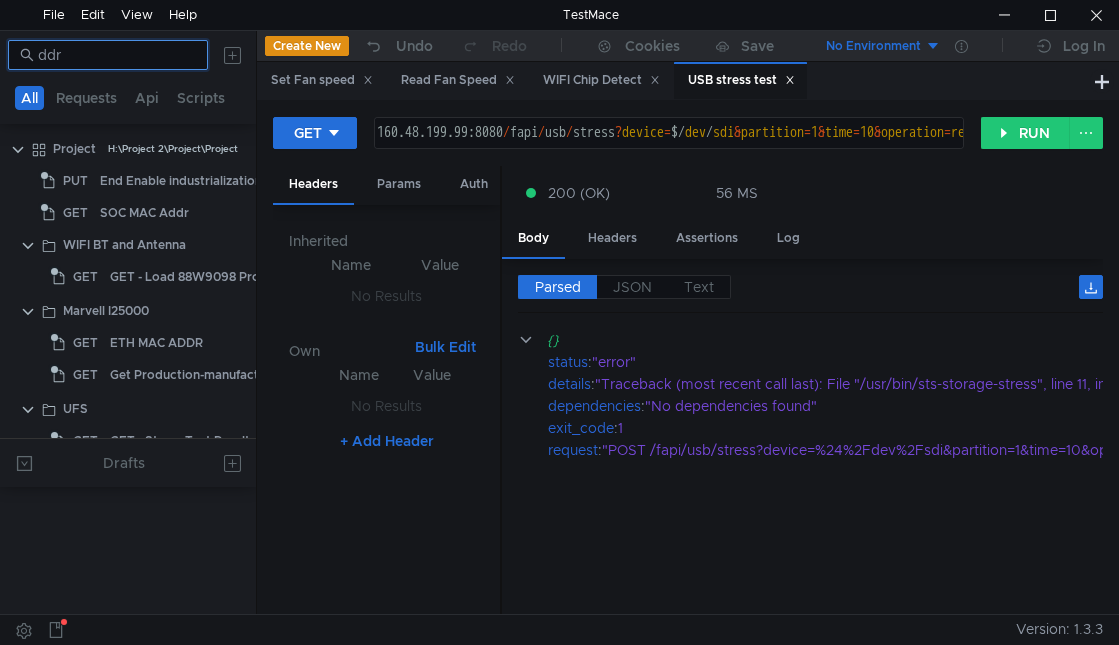type on "ddr" 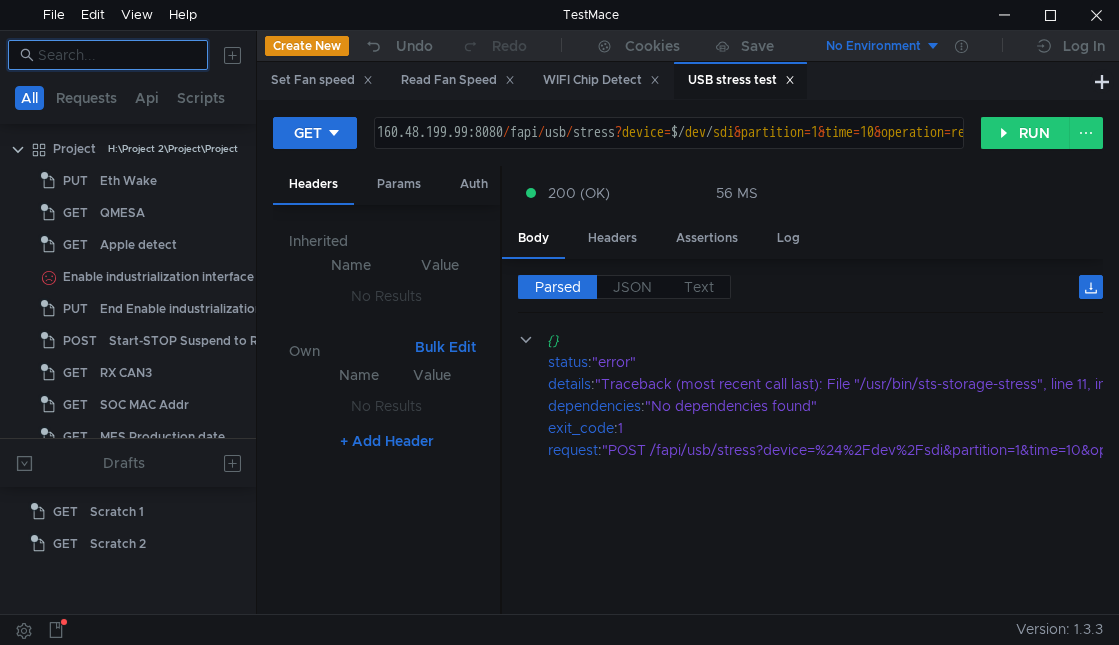 type 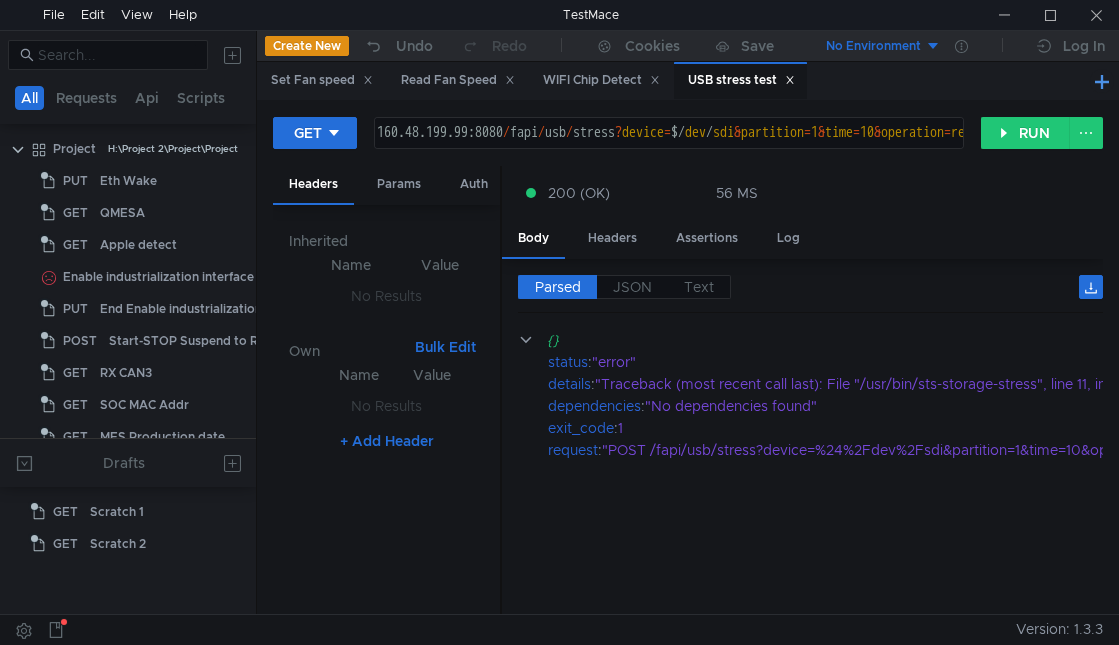 click at bounding box center [1102, 81] 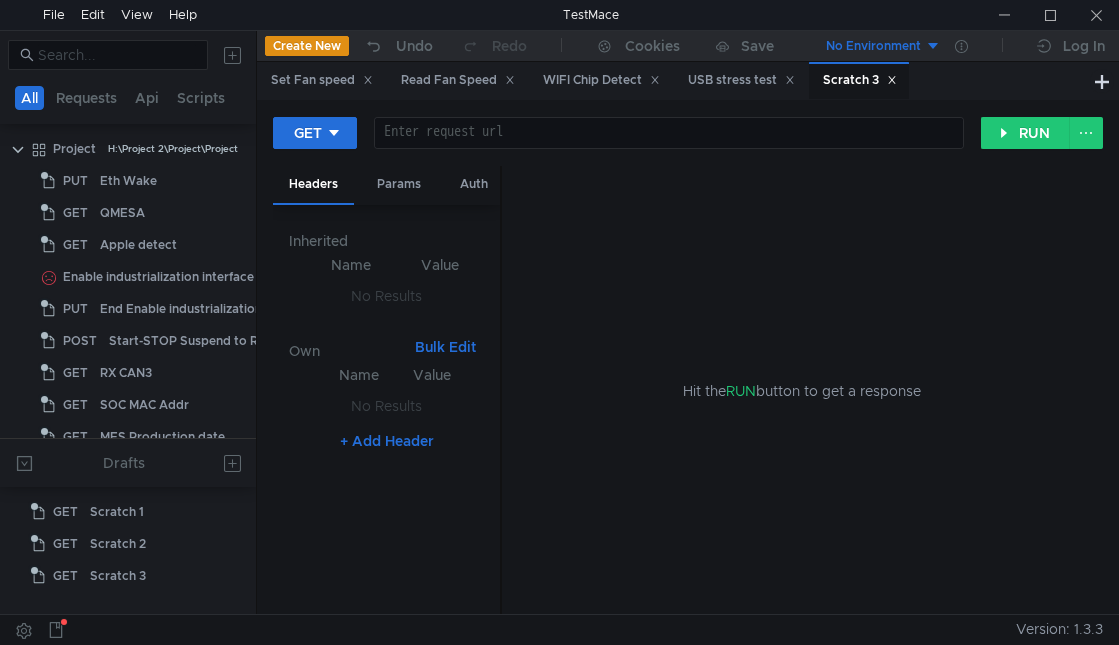 click at bounding box center (667, 149) 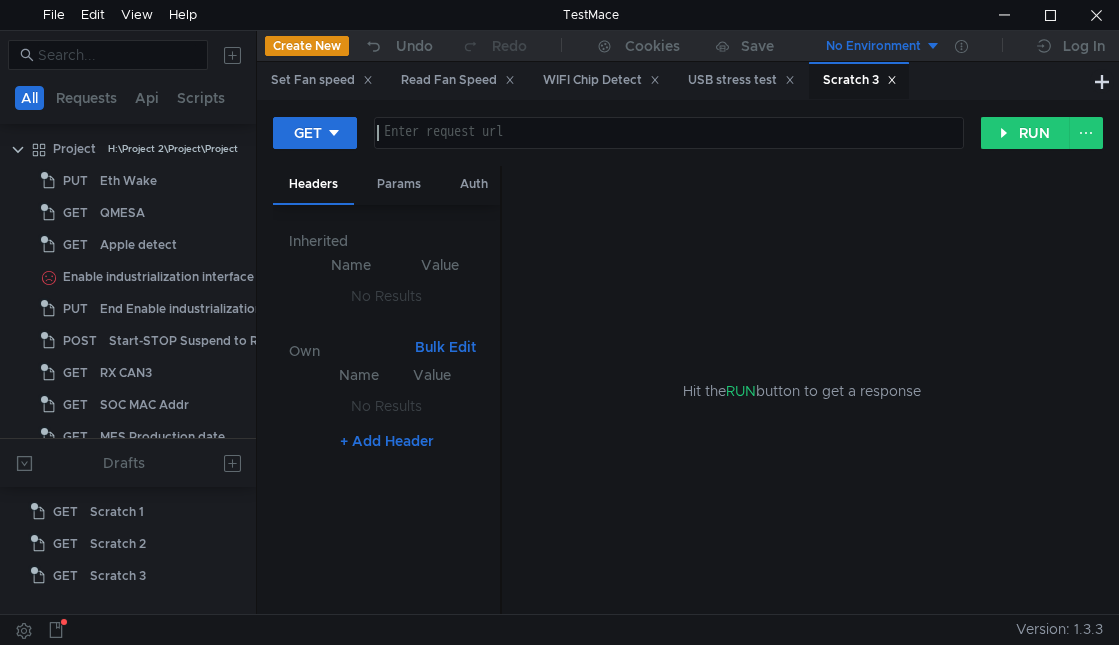 paste on "[IP_ADDRESS]:[PORT]/fapi/ram/qmesa?secs=[NUMBER]" 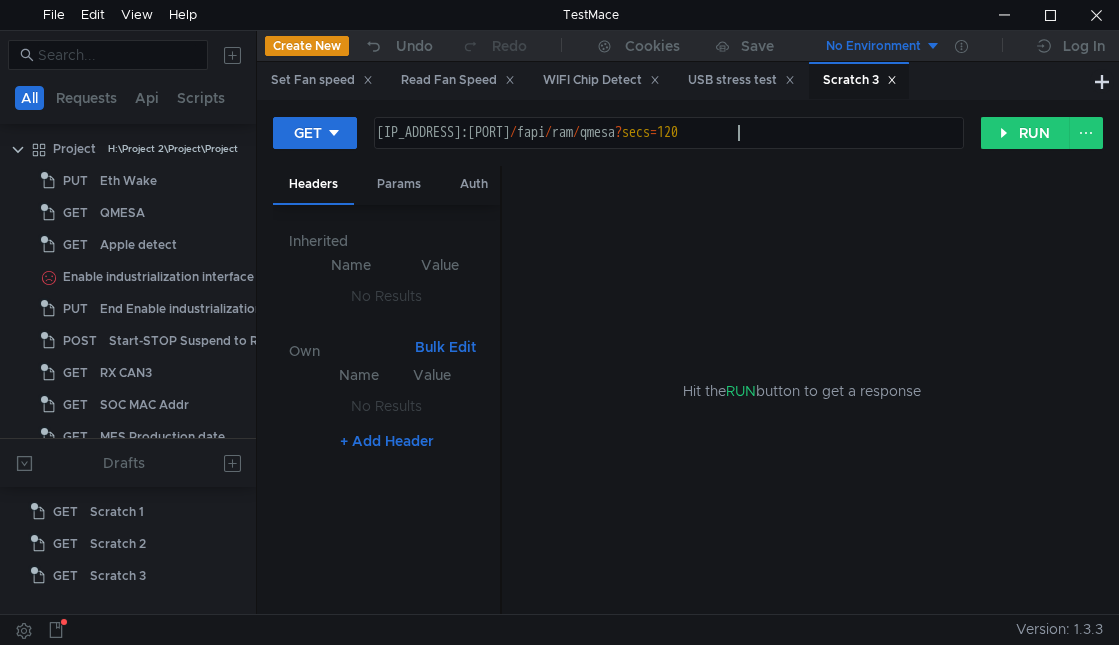 click on "[IP_ADDRESS]:[PORT] / fapi / ram / qmesa ? secs = [NUMBER]" at bounding box center (667, 149) 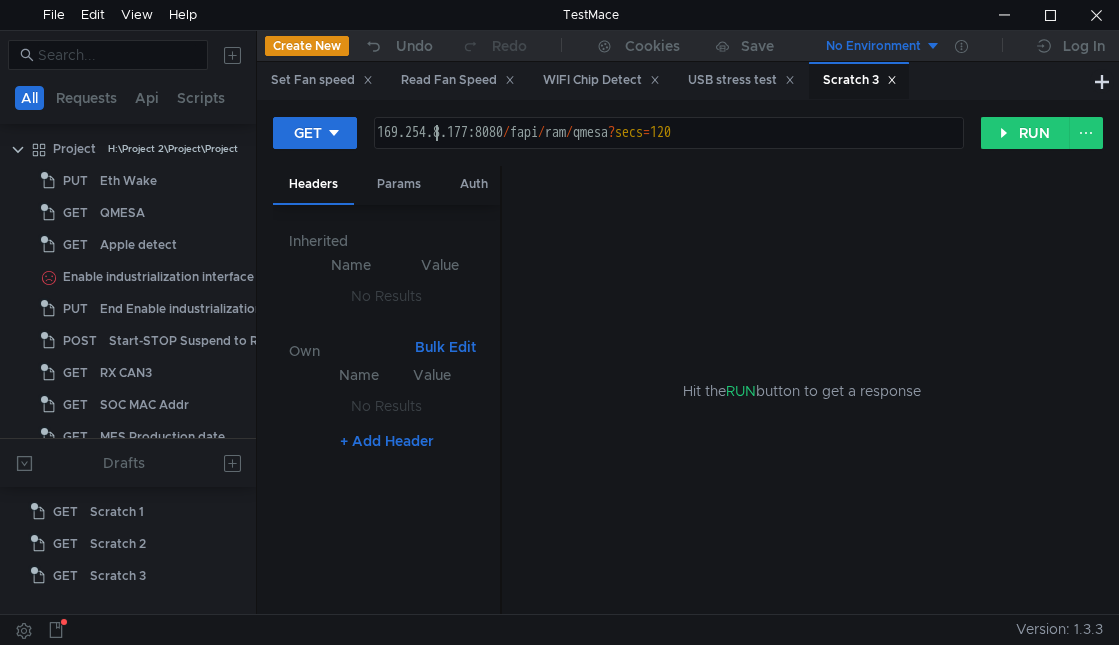 scroll, scrollTop: 0, scrollLeft: 5, axis: horizontal 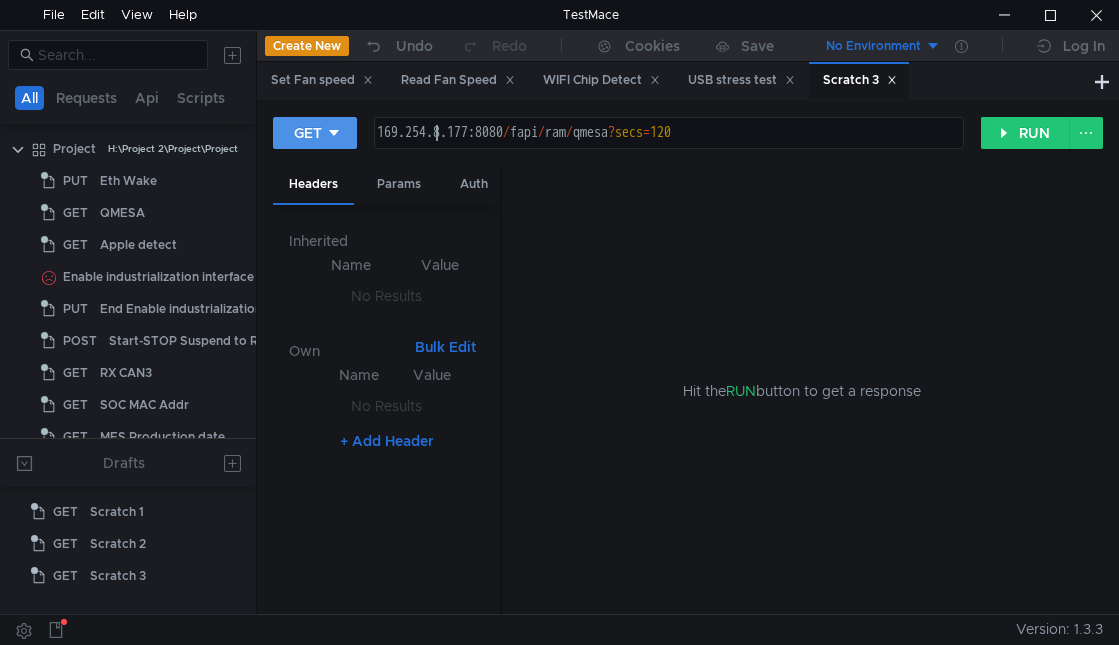 click on "GET" at bounding box center (315, 133) 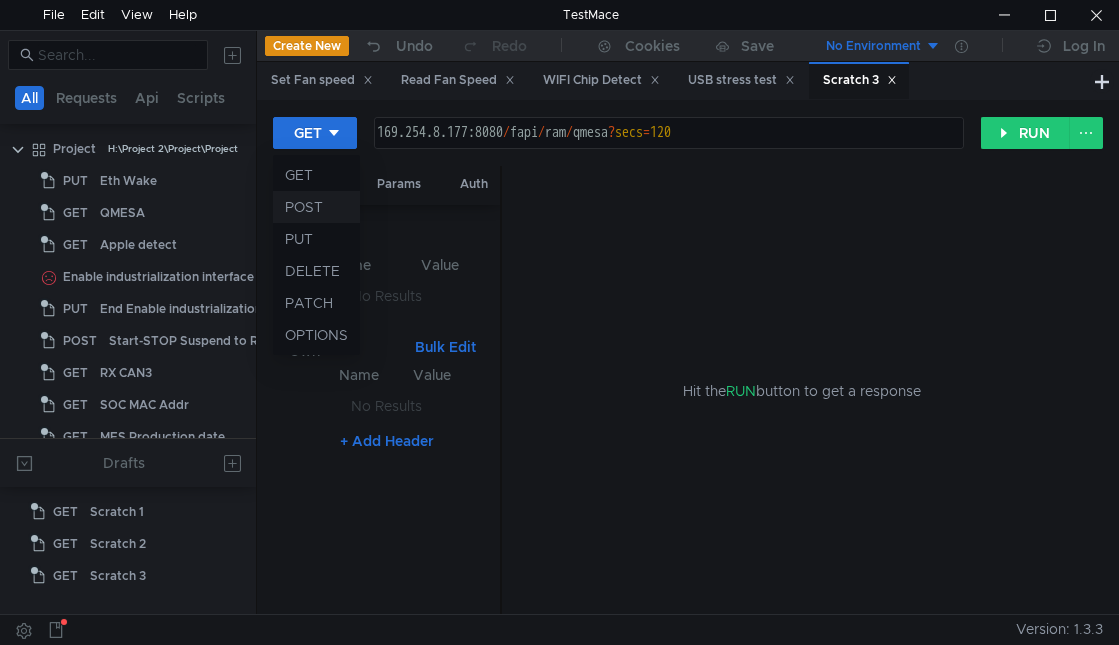 click on "POST" at bounding box center (316, 207) 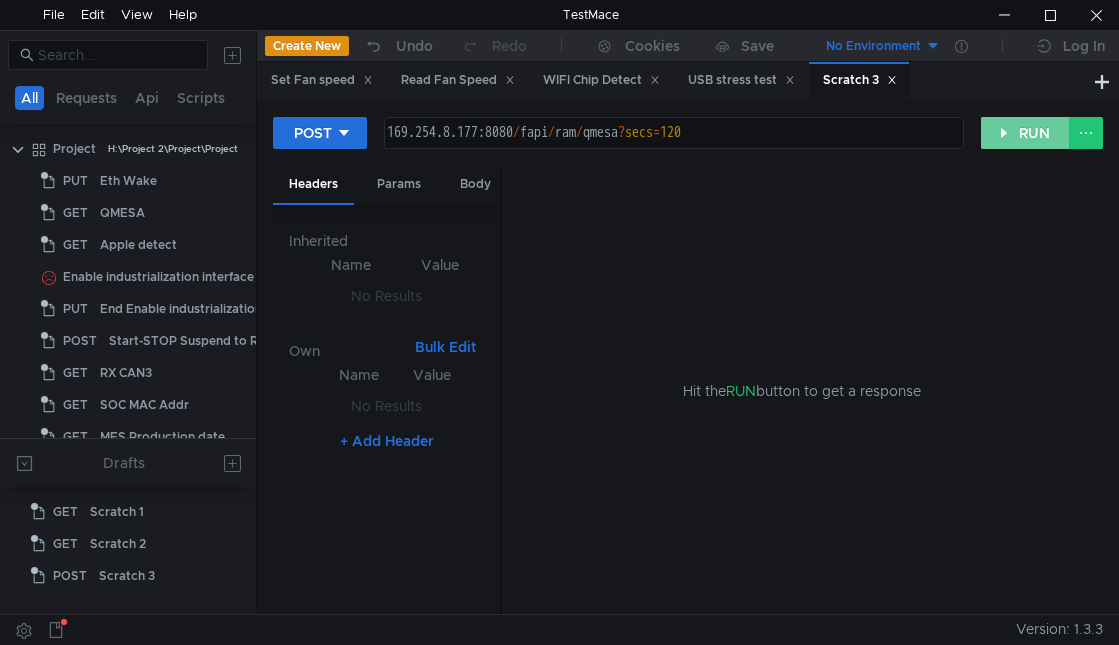 click on "RUN" at bounding box center (1025, 133) 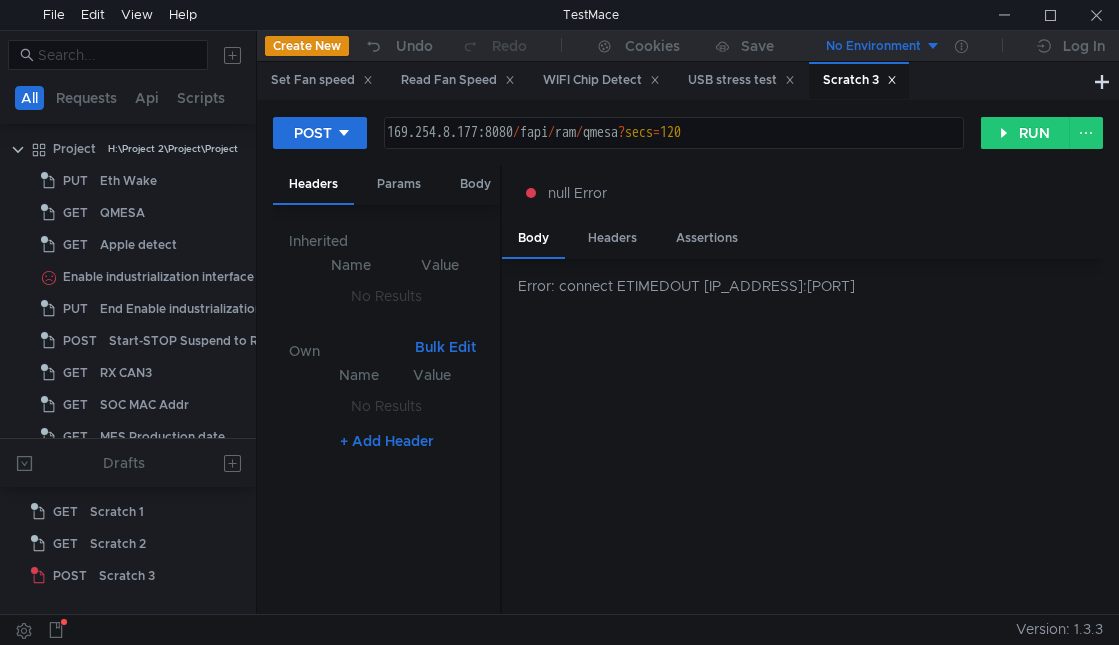 click on "Error: connect ETIMEDOUT [IP_ADDRESS]:[PORT]" at bounding box center [802, 437] 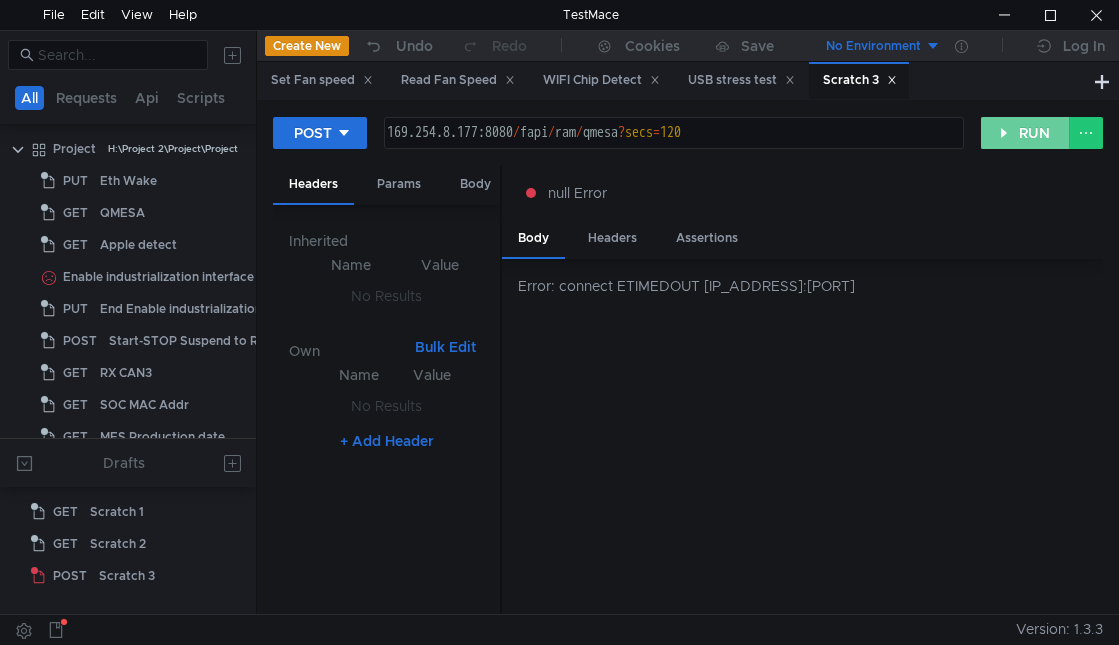 click on "RUN" at bounding box center [1025, 133] 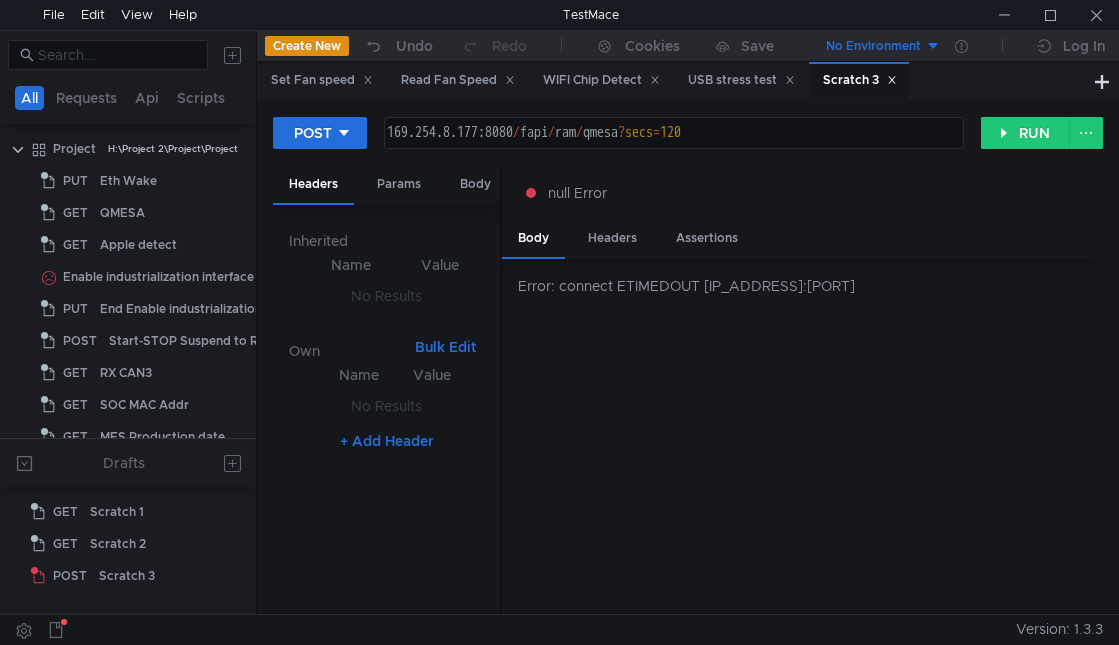 click on "[IP_ADDRESS]:[PORT] / fapi / ram / qmesa ? secs = [NUMBER]" at bounding box center [672, 149] 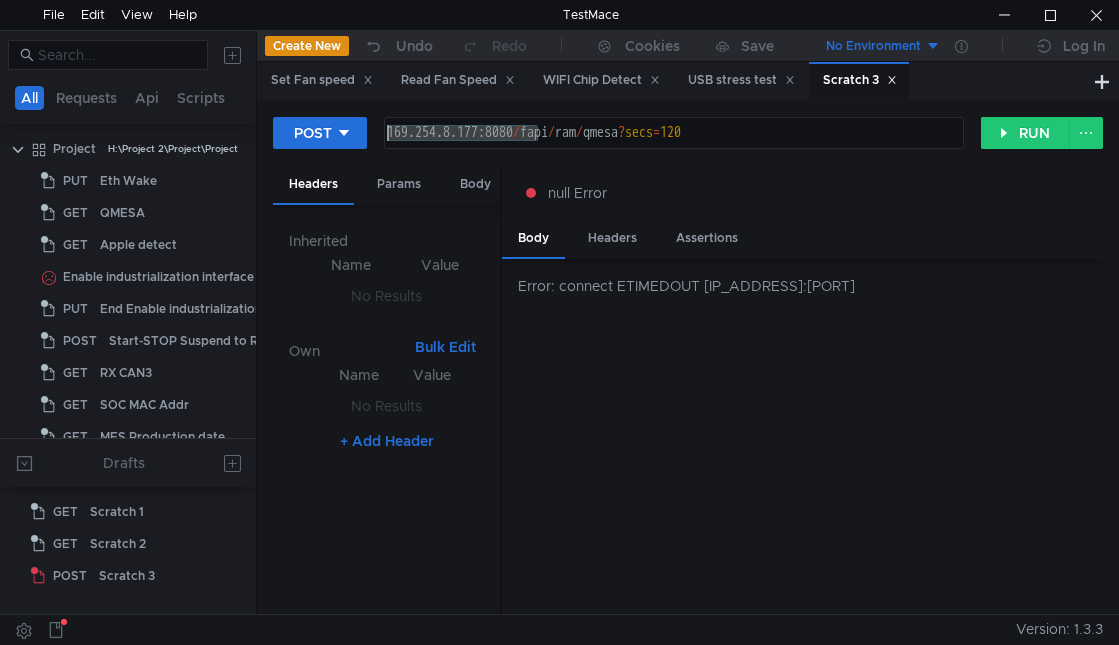 drag, startPoint x: 537, startPoint y: 130, endPoint x: 389, endPoint y: 149, distance: 149.21461 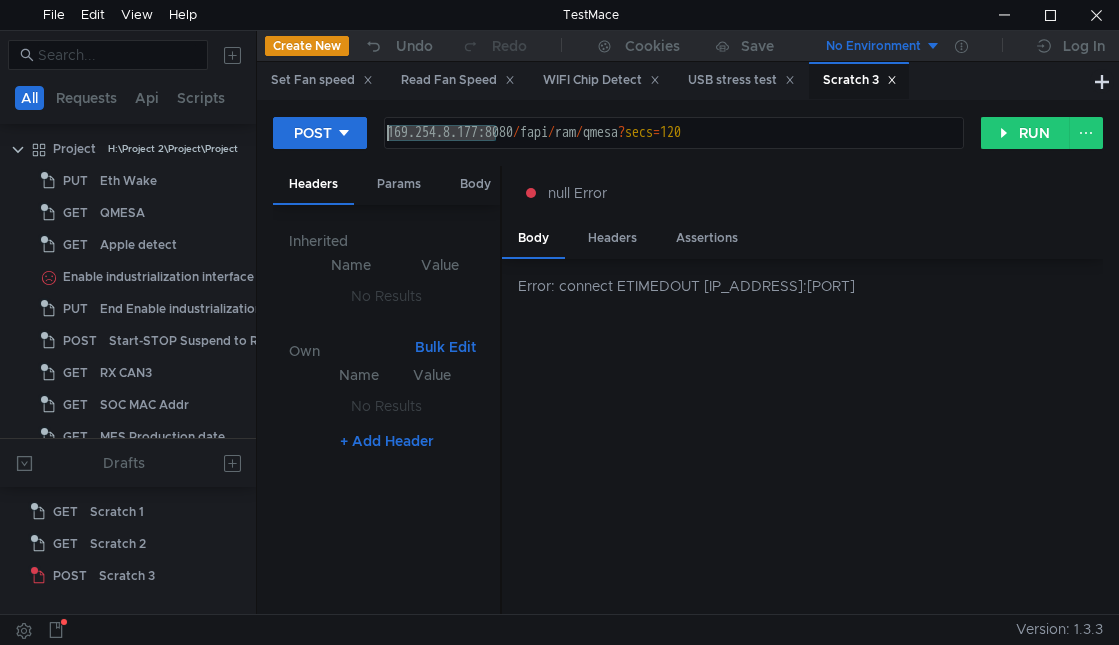 drag, startPoint x: 500, startPoint y: 134, endPoint x: 391, endPoint y: 139, distance: 109.11462 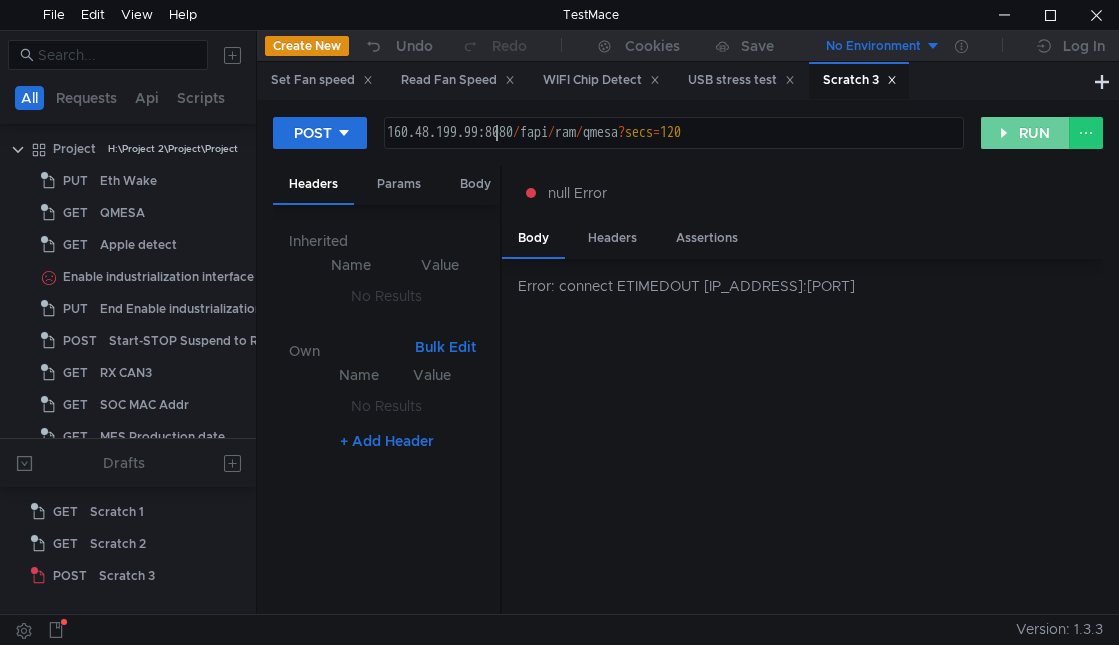 click on "RUN" at bounding box center [1025, 133] 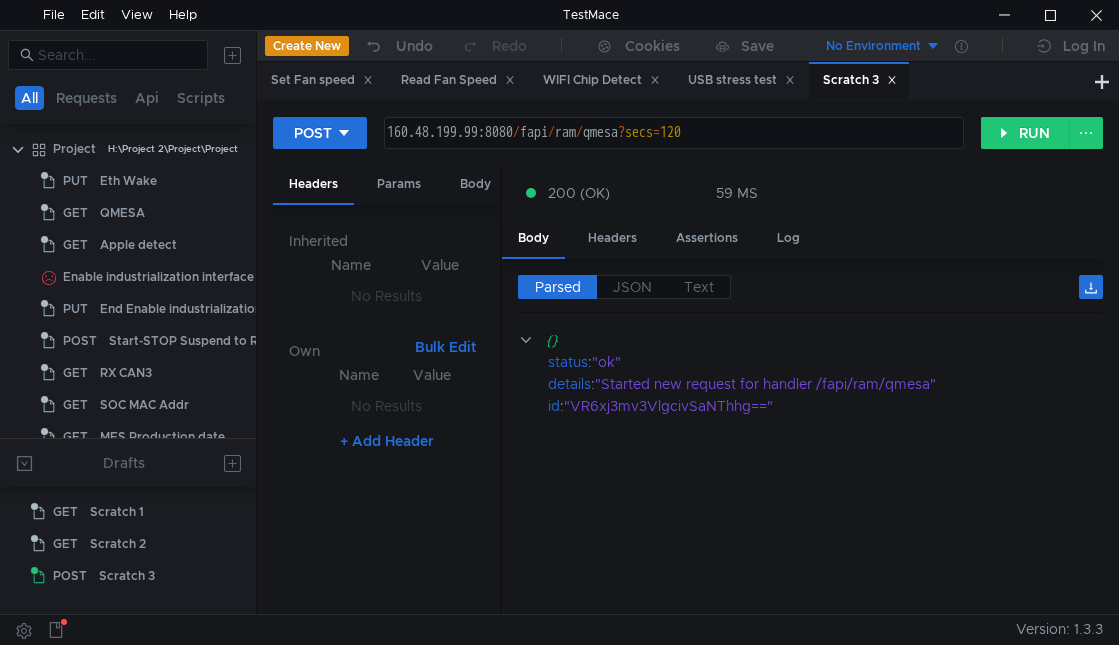 click on "200 (OK)  59 MS" at bounding box center [802, 193] 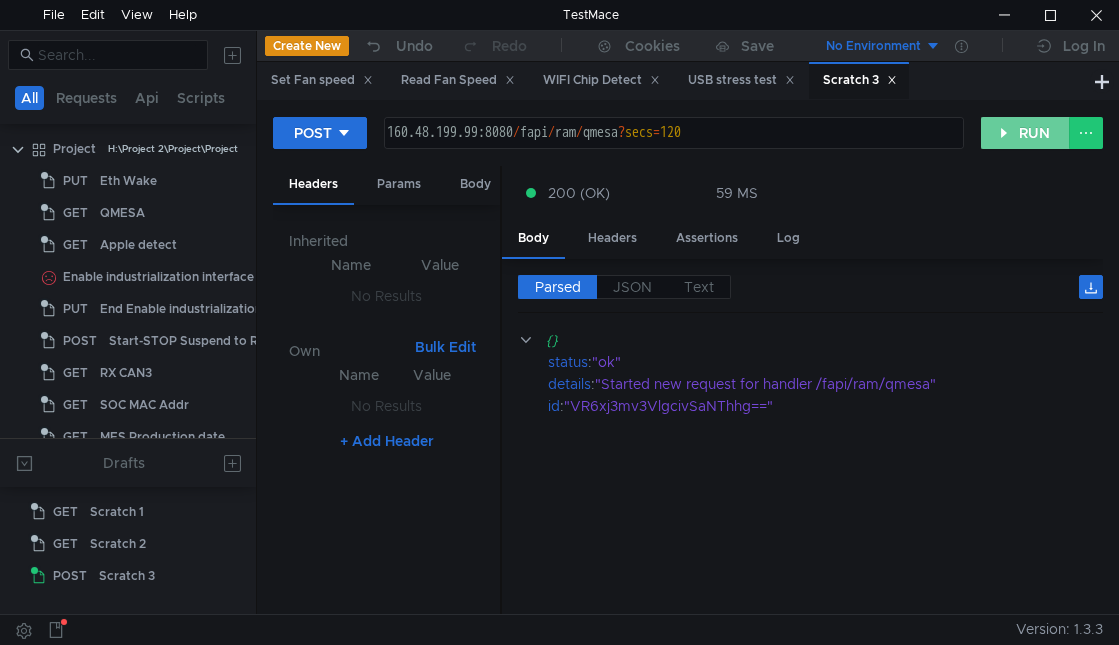 click on "RUN" at bounding box center (1025, 133) 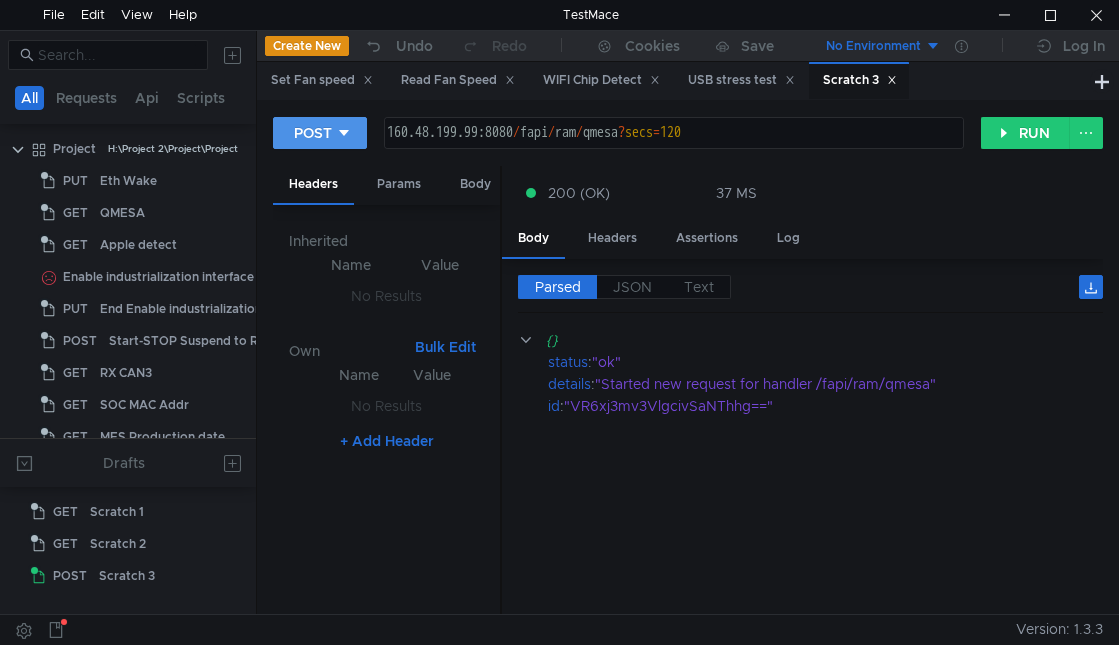 click on "POST" at bounding box center (320, 133) 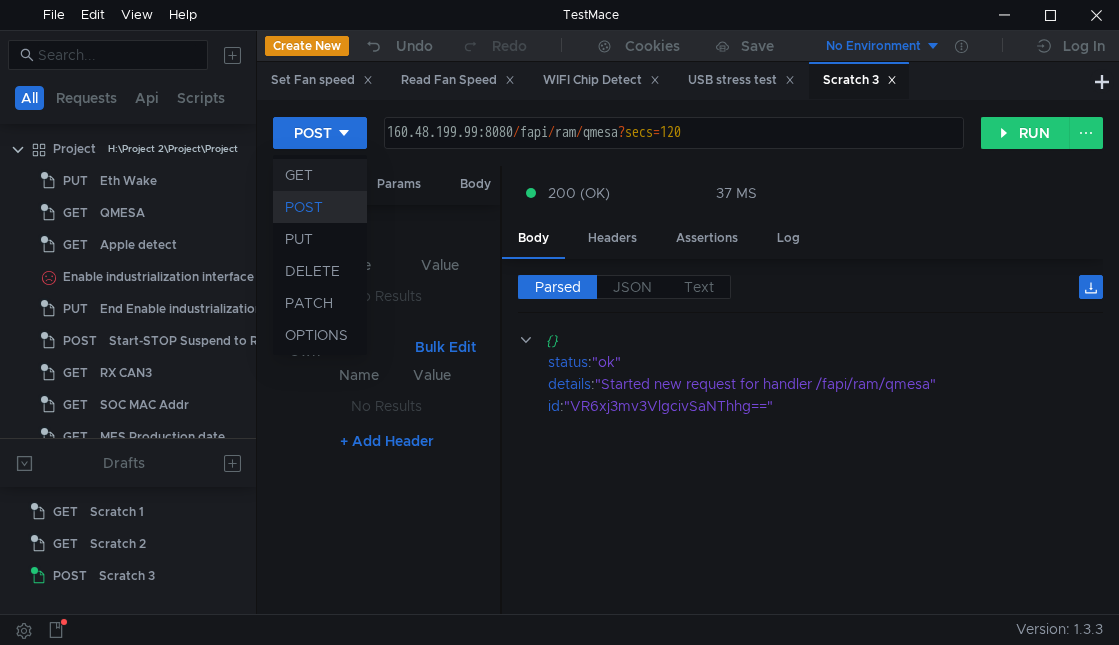click on "GET" at bounding box center [320, 175] 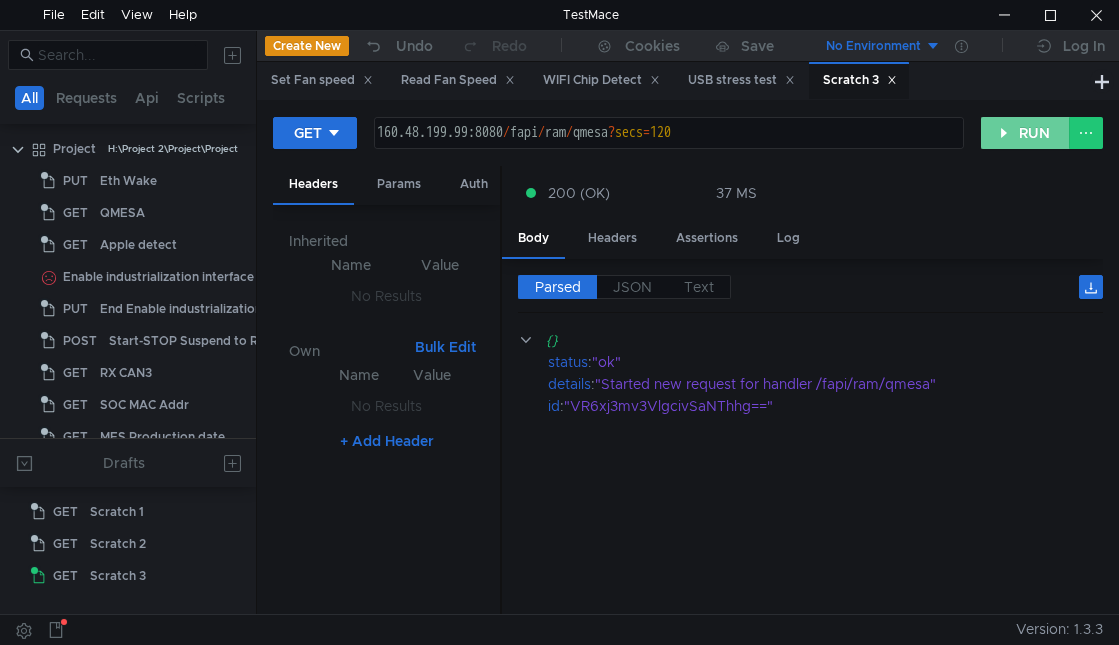 click on "RUN" at bounding box center (1025, 133) 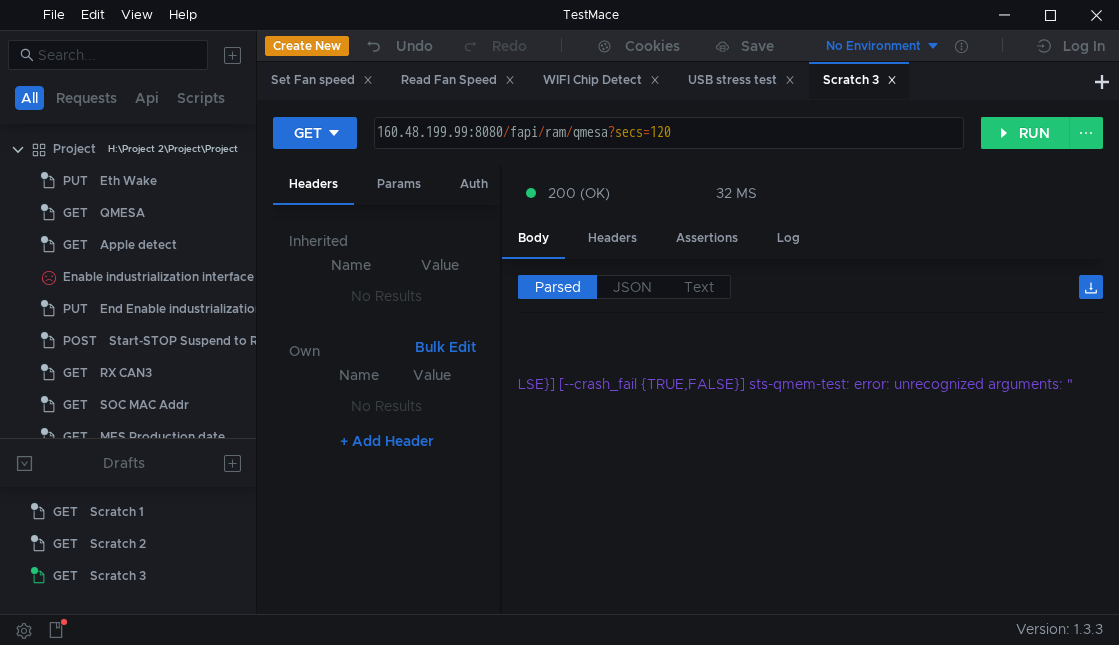 scroll, scrollTop: 0, scrollLeft: 0, axis: both 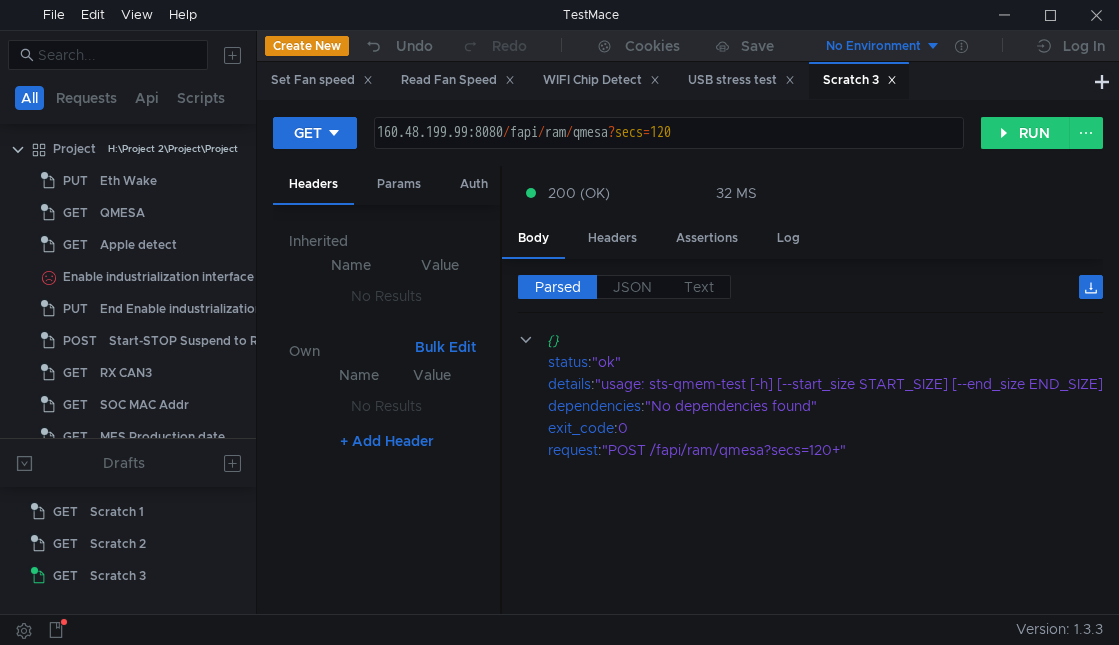 click on "[IP_ADDRESS]:[PORT] / fapi / ram / qmesa ? secs = [NUMBER]" at bounding box center (669, 133) 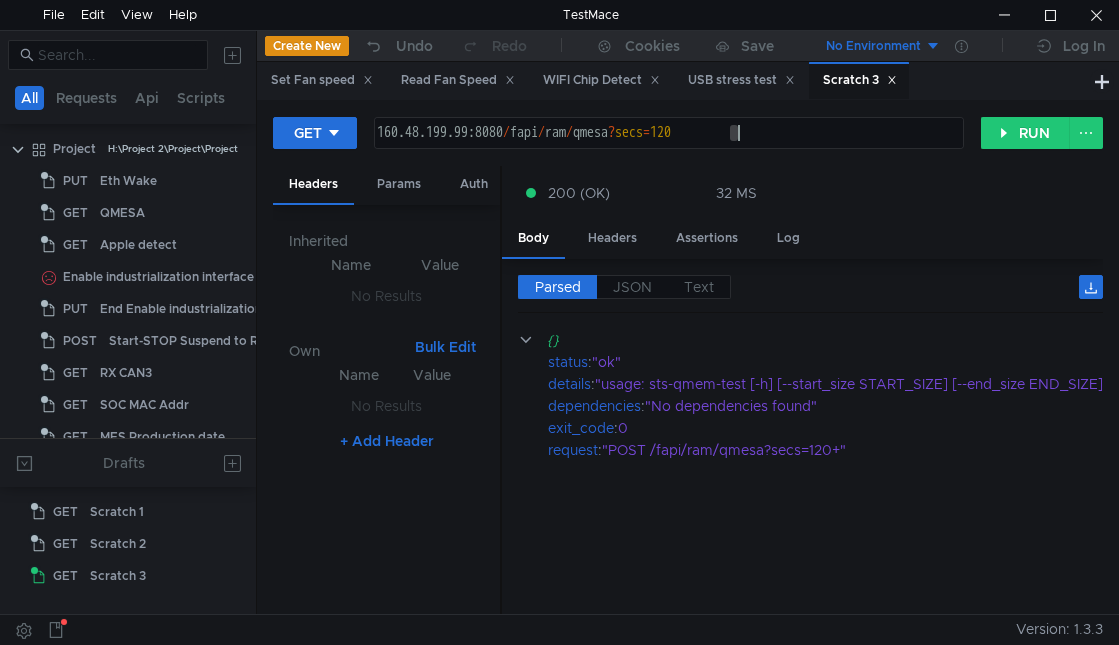 click on "[IP_ADDRESS]:[PORT] / fapi / ram / qmesa ? secs = [NUMBER]" at bounding box center (669, 133) 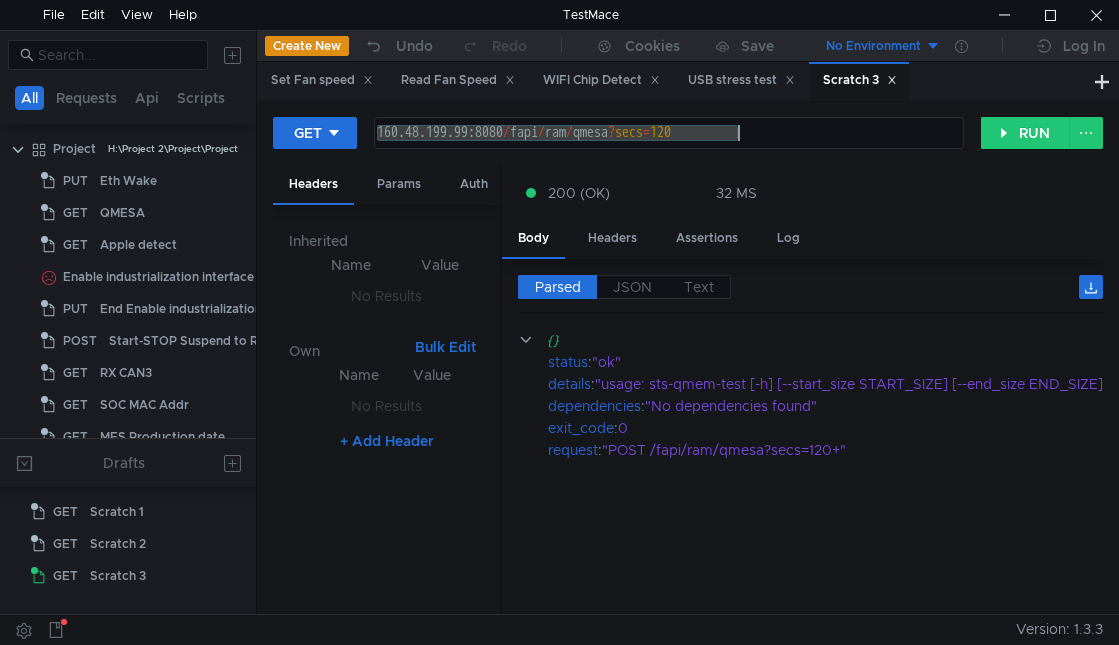 click on "[IP_ADDRESS]:[PORT] / fapi / ram / qmesa ? secs = [NUMBER]" at bounding box center (669, 133) 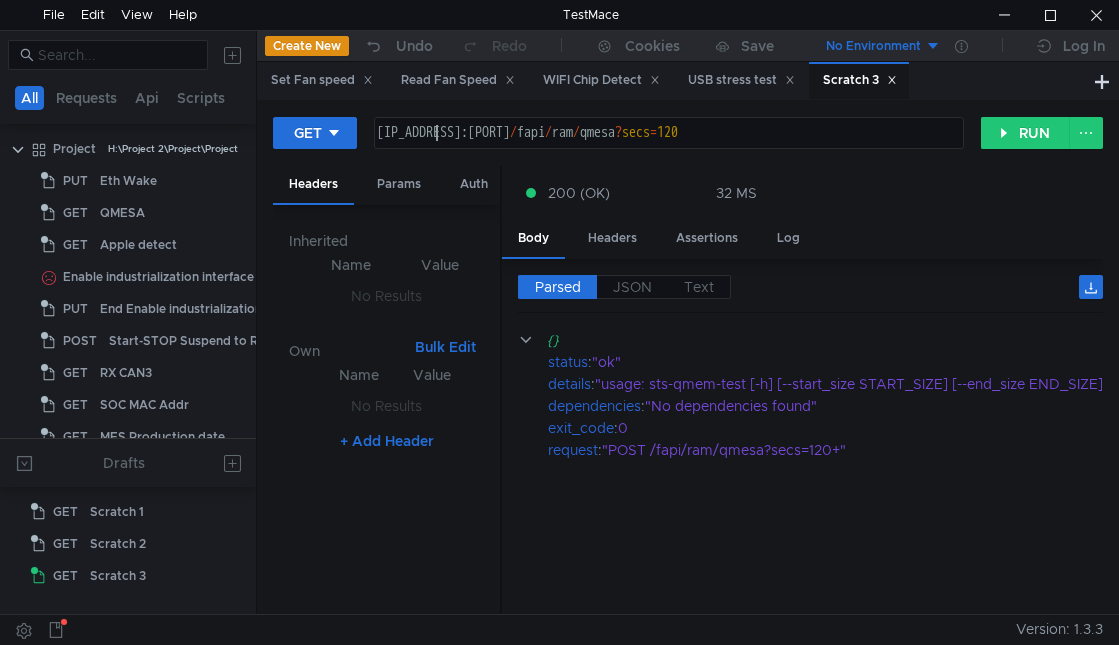 click on "[IP_ADDRESS]:[PORT] / fapi / ram / qmesa ? secs = [NUMBER]" at bounding box center [667, 149] 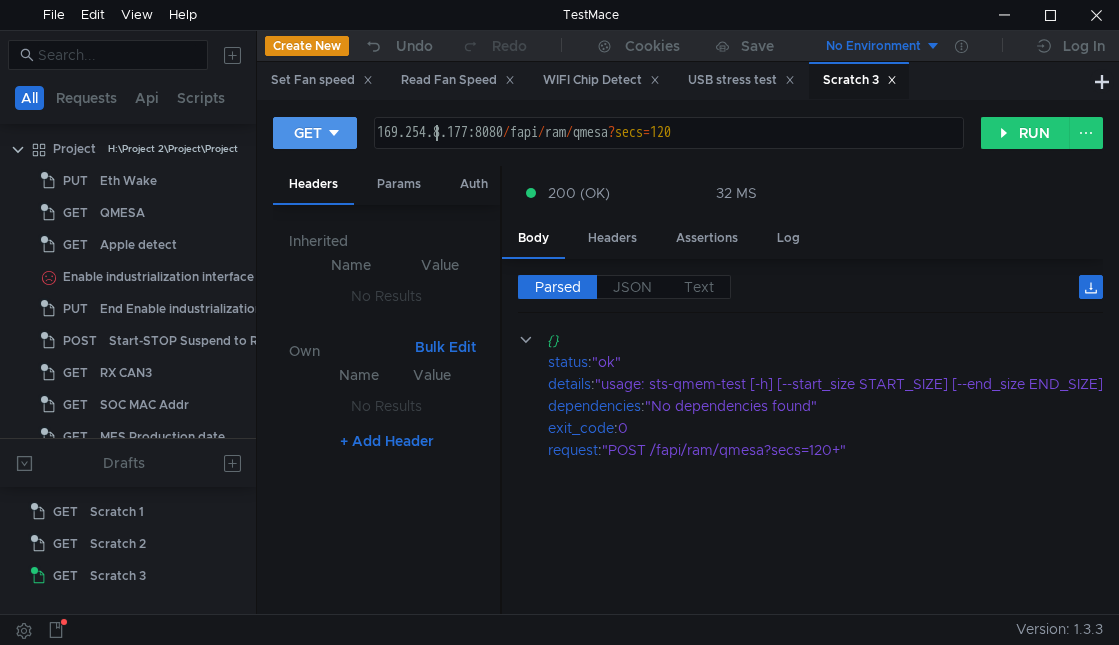 type on "[IP_ADDRESS]:[PORT]/fapi/ram/qmesa?secs=[NUMBER]" 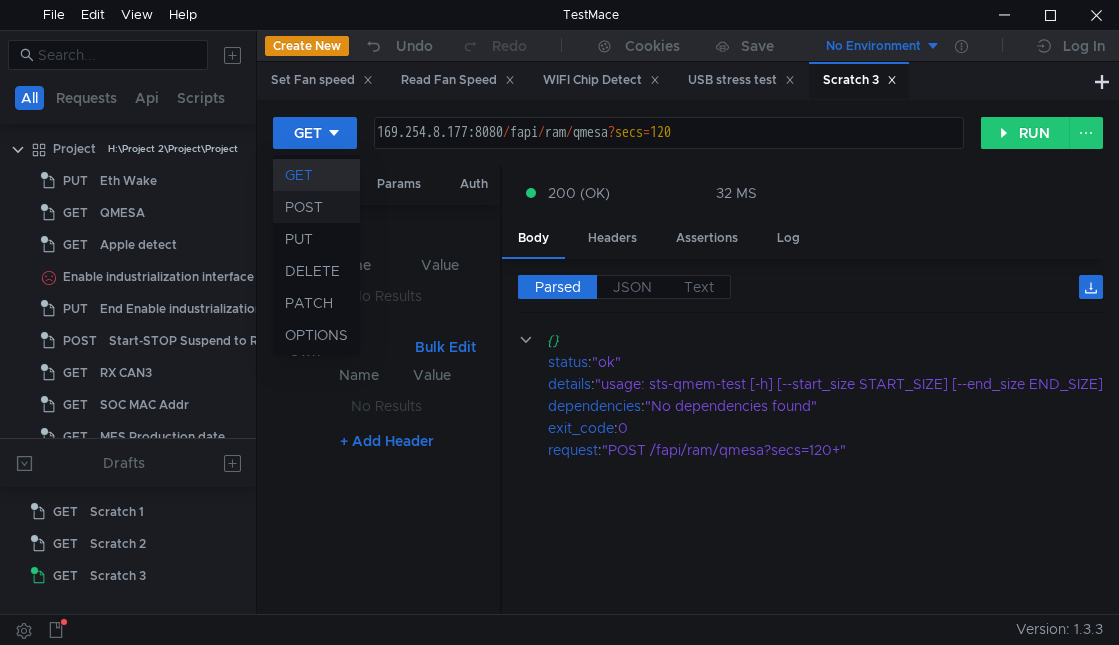 click on "POST" at bounding box center (316, 207) 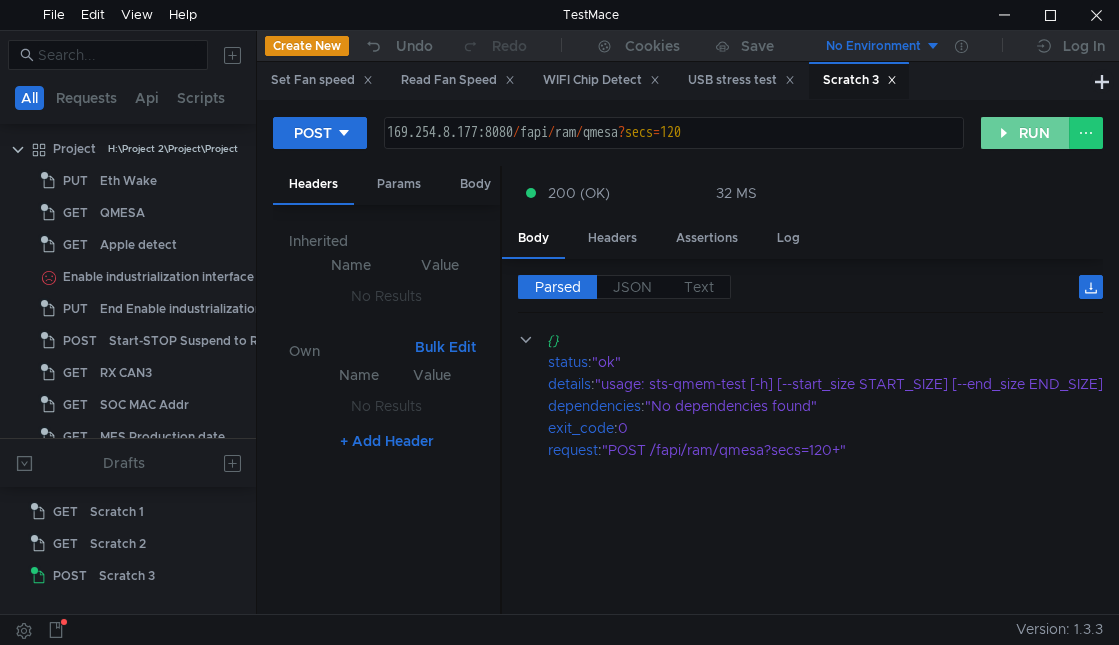 click on "RUN" at bounding box center [1025, 133] 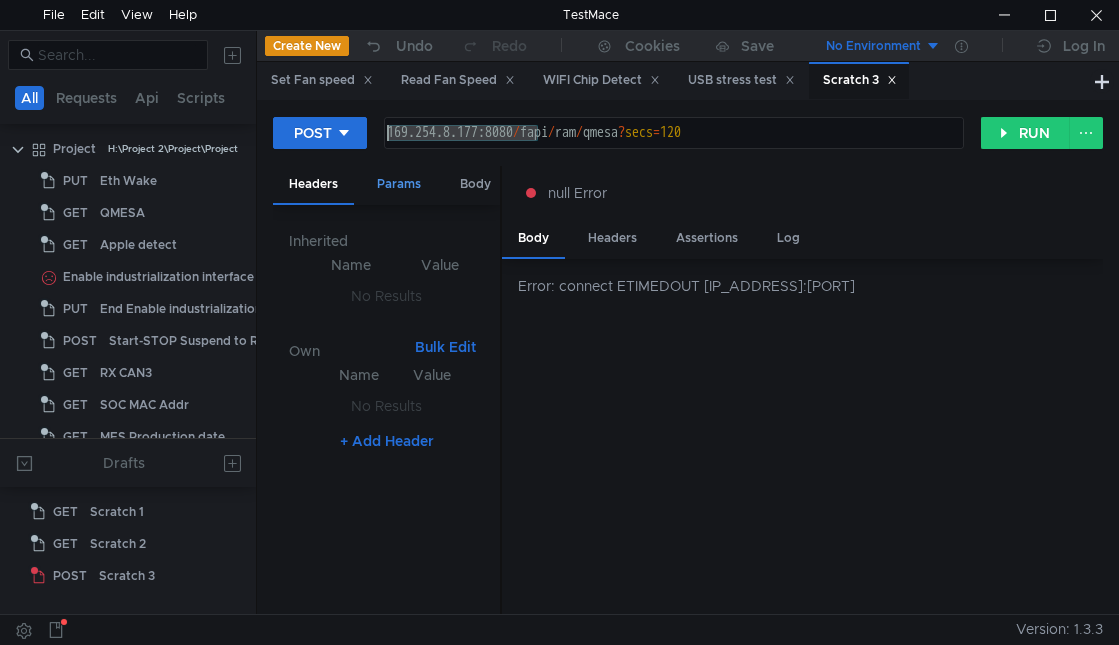drag, startPoint x: 539, startPoint y: 135, endPoint x: 384, endPoint y: 177, distance: 160.58954 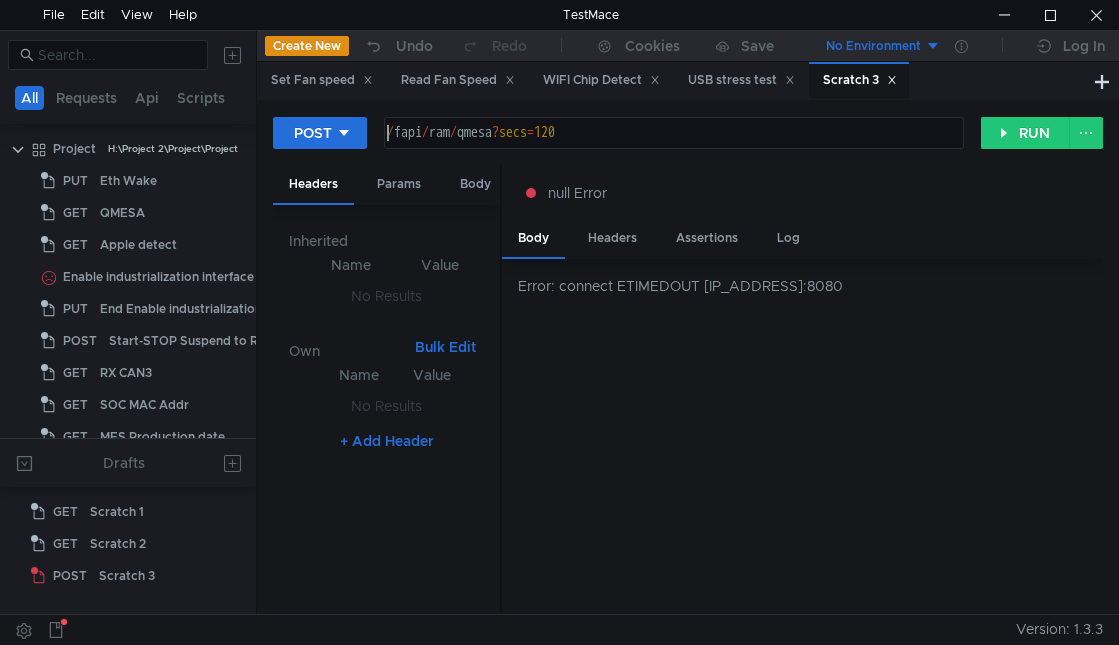 scroll, scrollTop: 0, scrollLeft: 0, axis: both 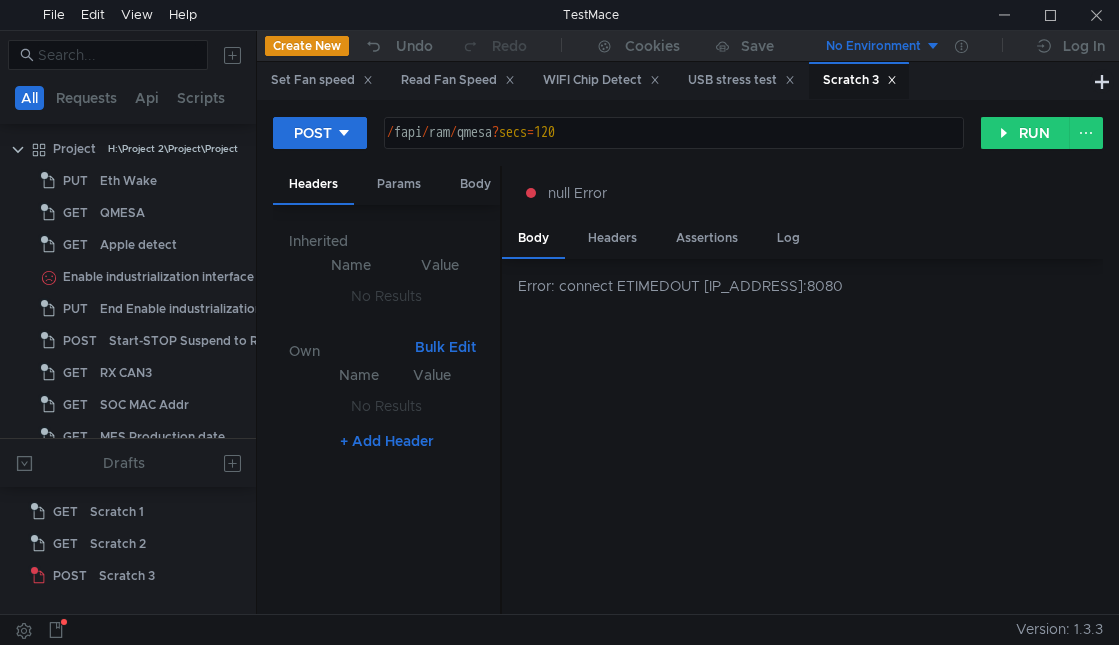 click on "/ fapi / ram / qmesa ? secs = 120" at bounding box center [672, 149] 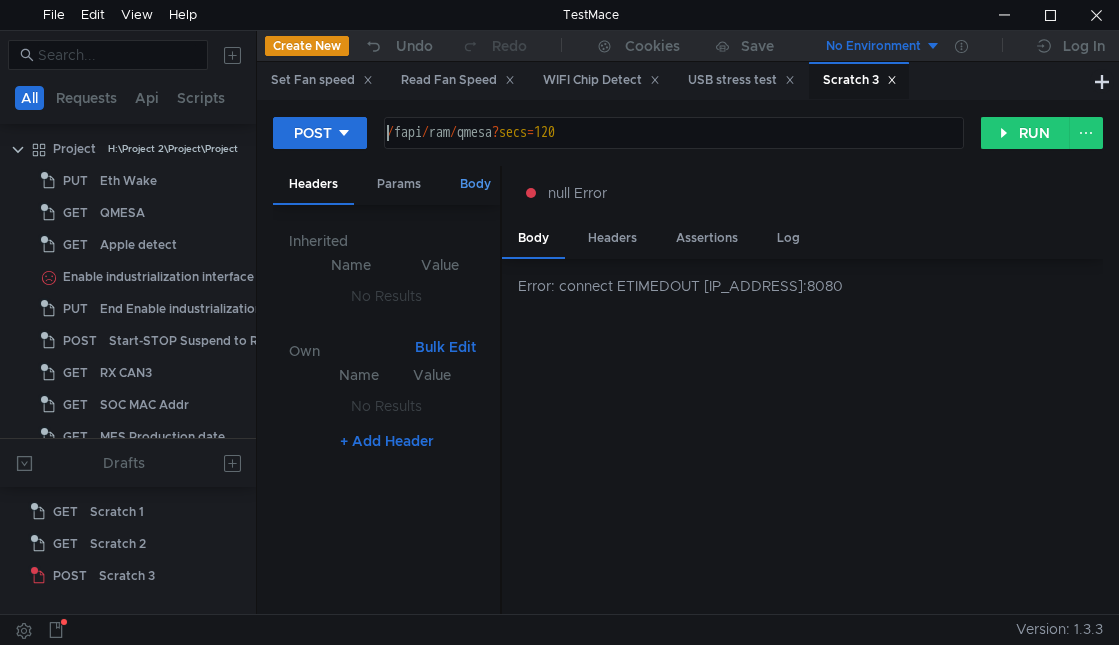 paste on "160.48.199.99" 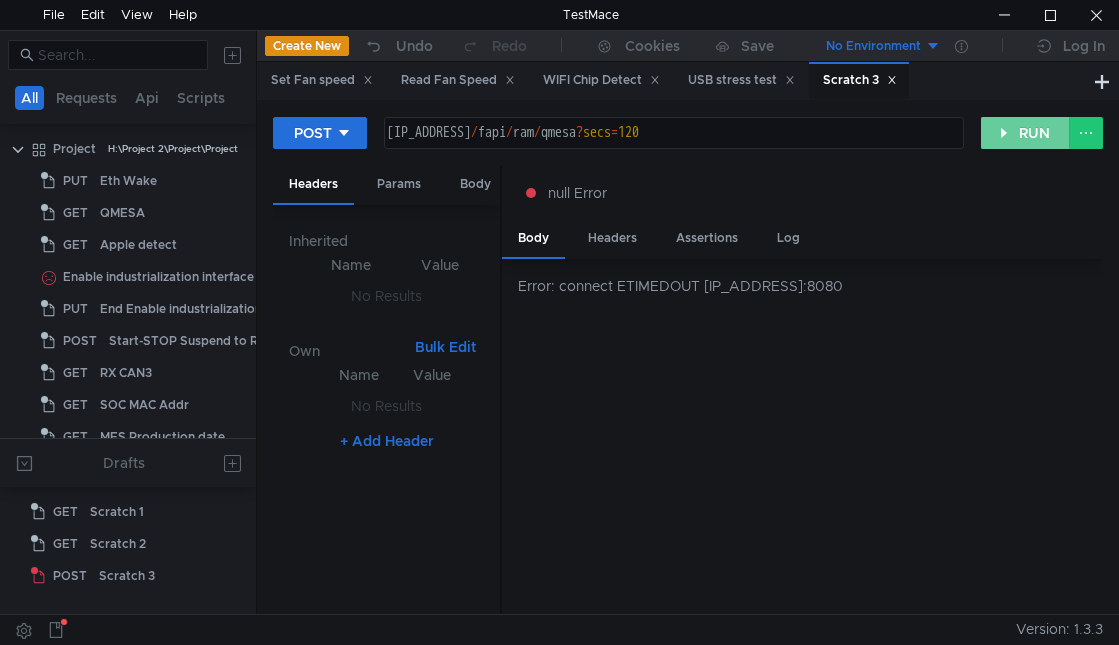 click on "RUN" at bounding box center (1025, 133) 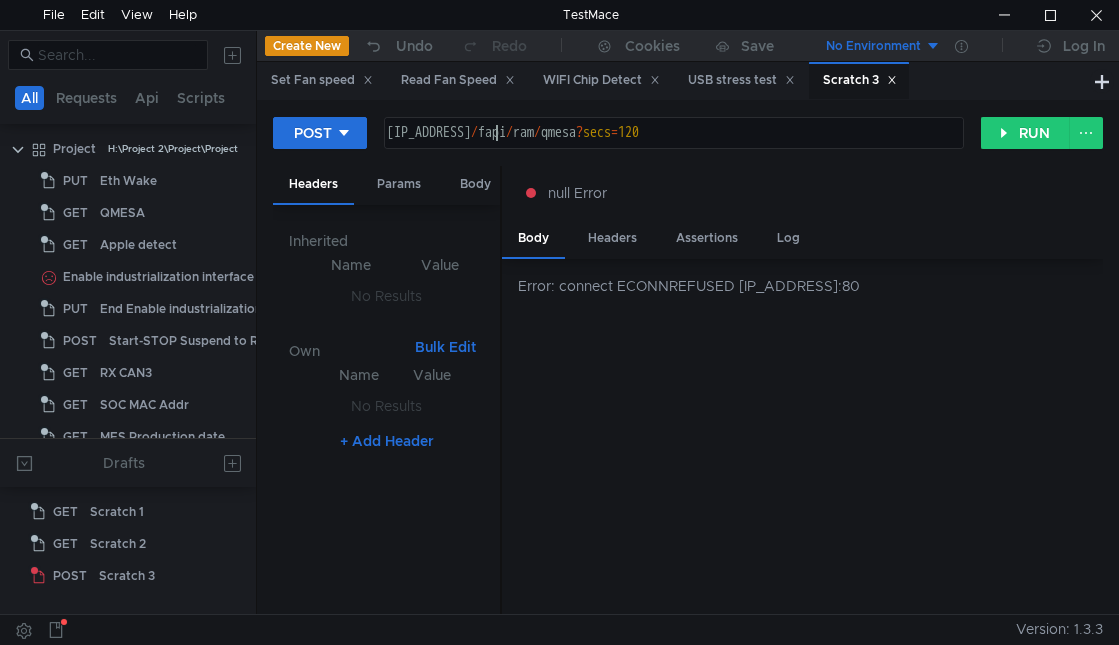 click on "160.48.199.99 / fapi / ram / qmesa ? secs = 120" at bounding box center [672, 149] 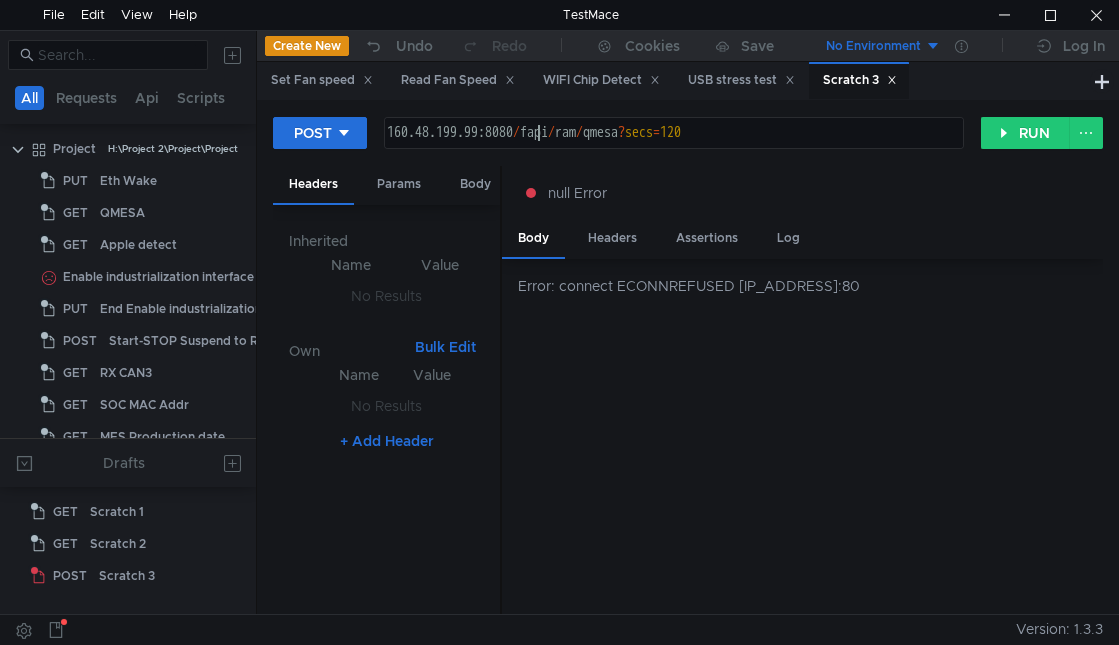 scroll, scrollTop: 0, scrollLeft: 12, axis: horizontal 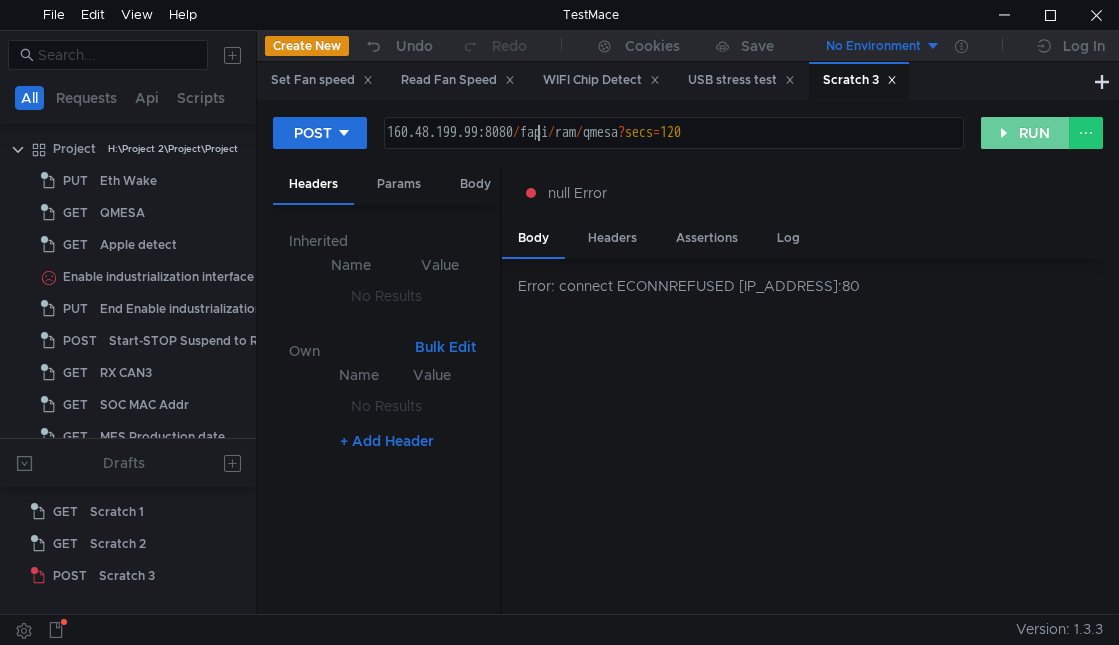 type on "[IP_ADDRESS]:[PORT]/fapi/ram/qmesa?secs=[NUMBER]" 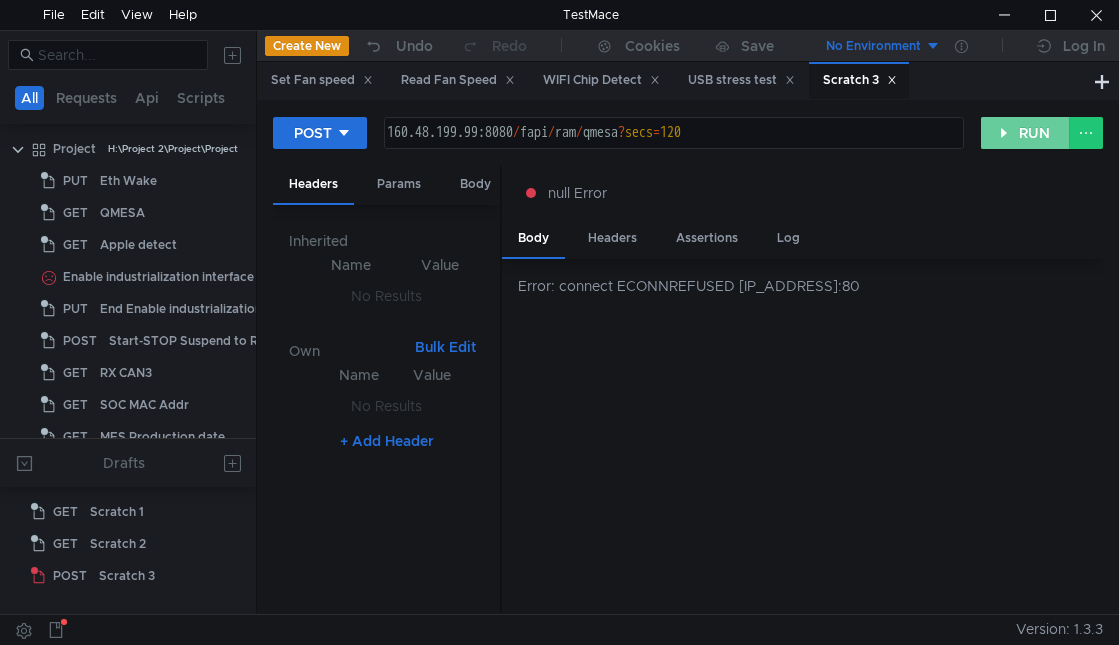 click on "RUN" at bounding box center (1025, 133) 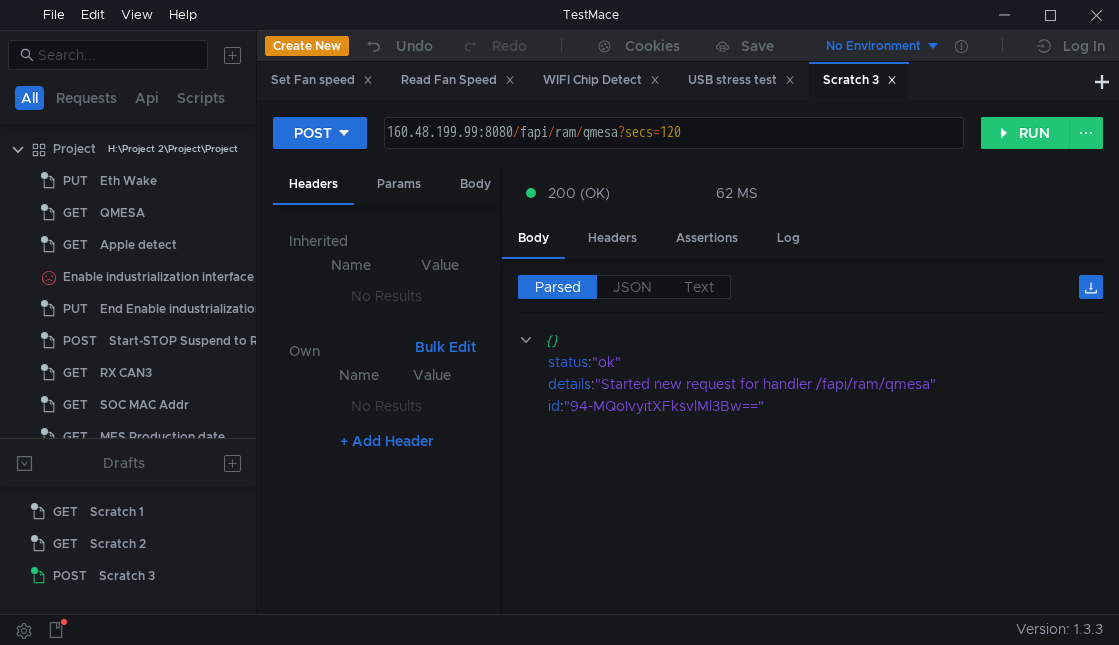 click on "62 MS" at bounding box center (613, 193) 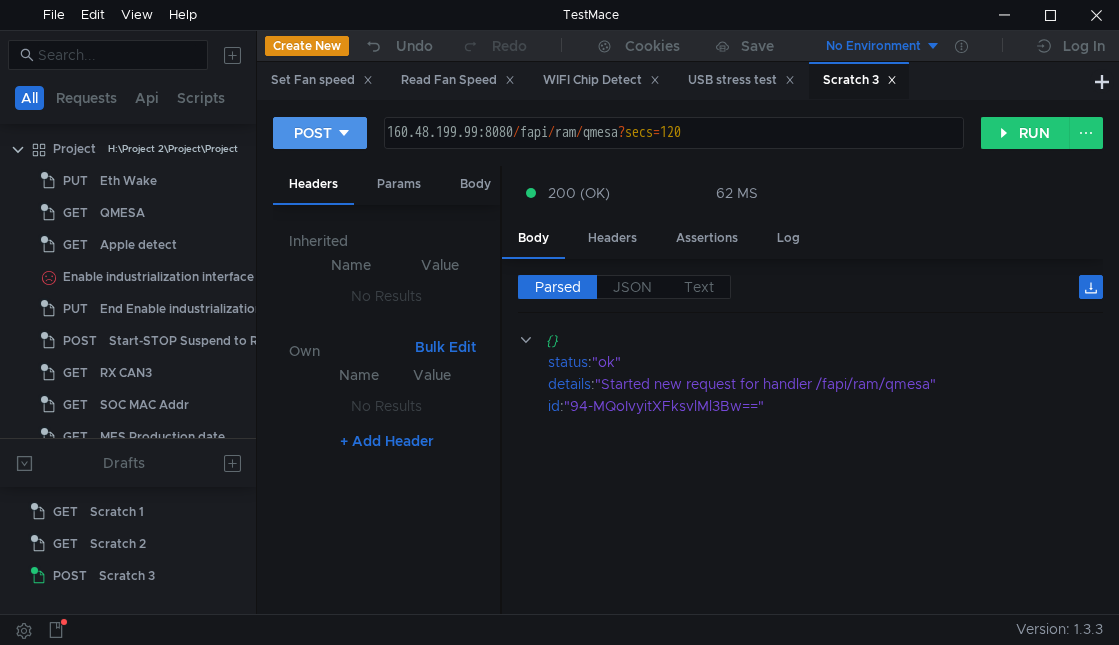 click at bounding box center [344, 133] 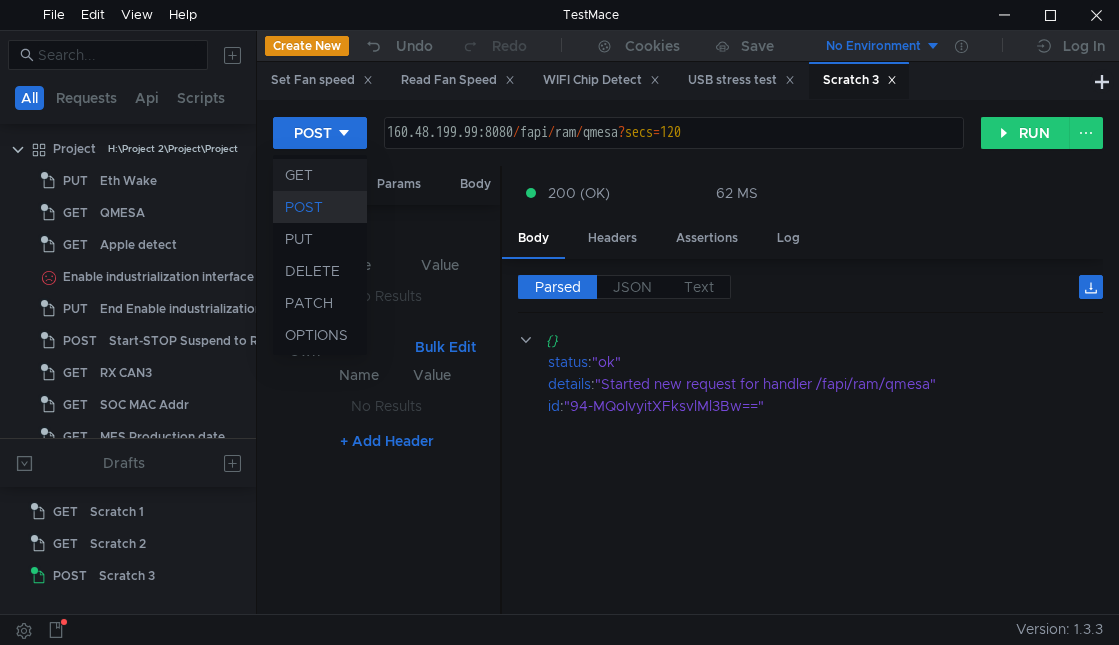 click on "GET" at bounding box center (320, 175) 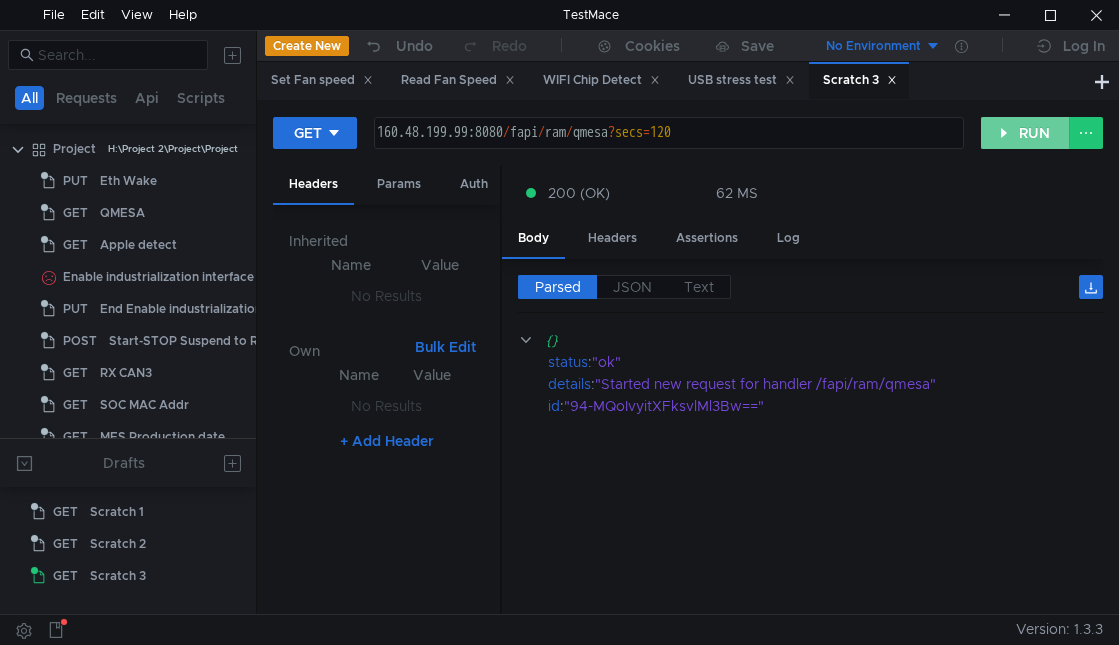 click on "RUN" at bounding box center [1025, 133] 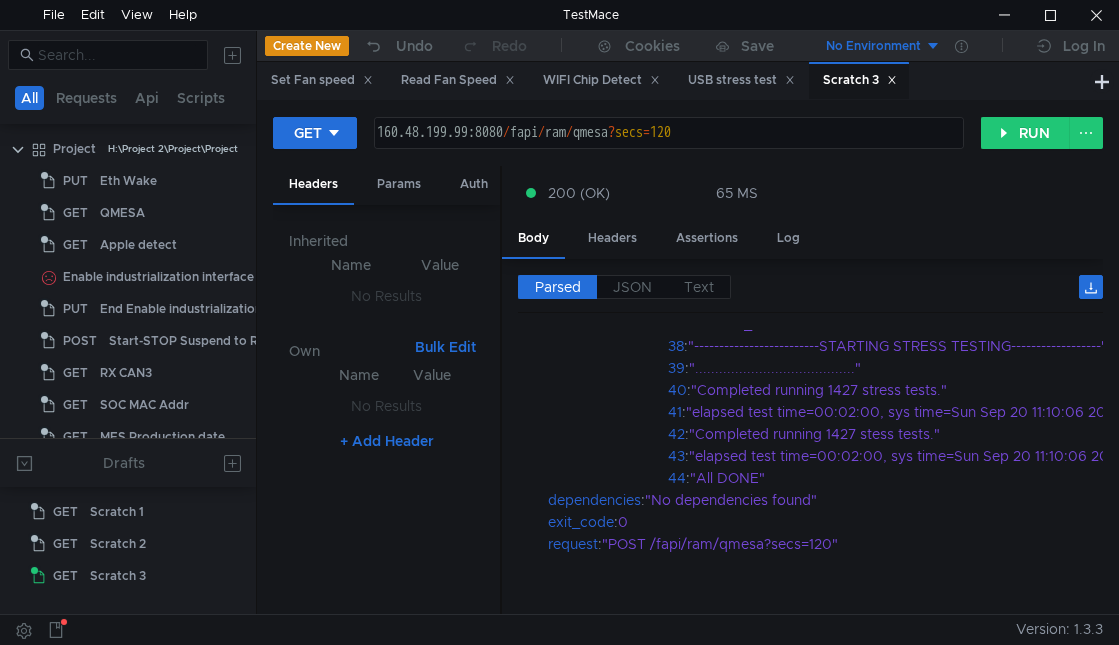 scroll, scrollTop: 1082, scrollLeft: 0, axis: vertical 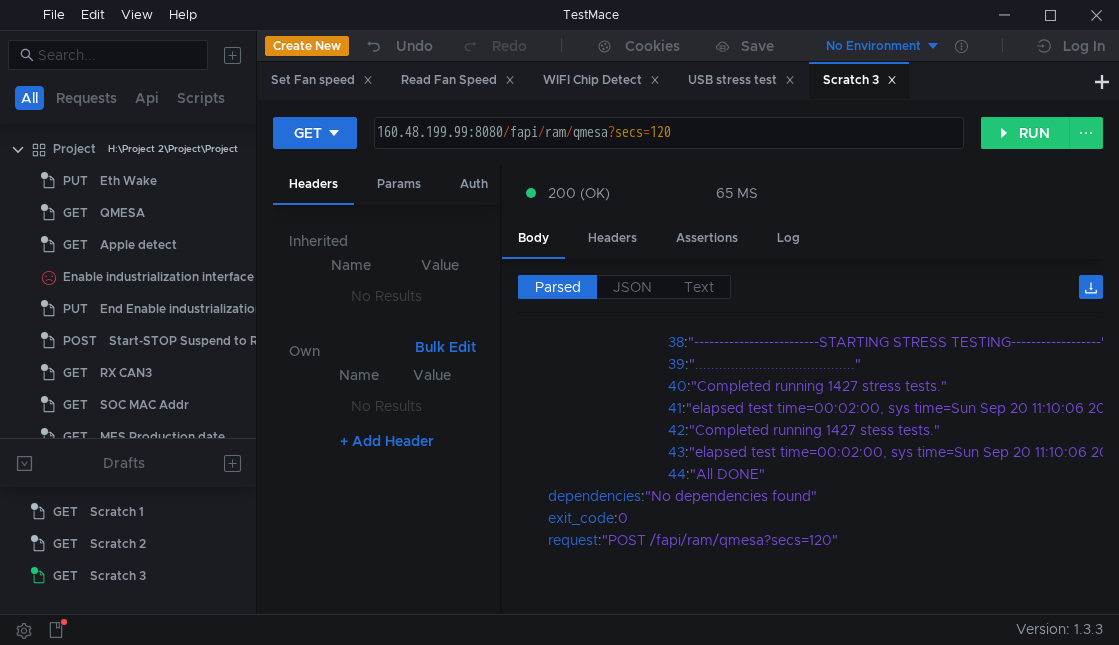 click on "Set Fan speed   Read Fan Speed   WIFI Chip Detect   USB stress test   Scratch 3" at bounding box center [673, 81] 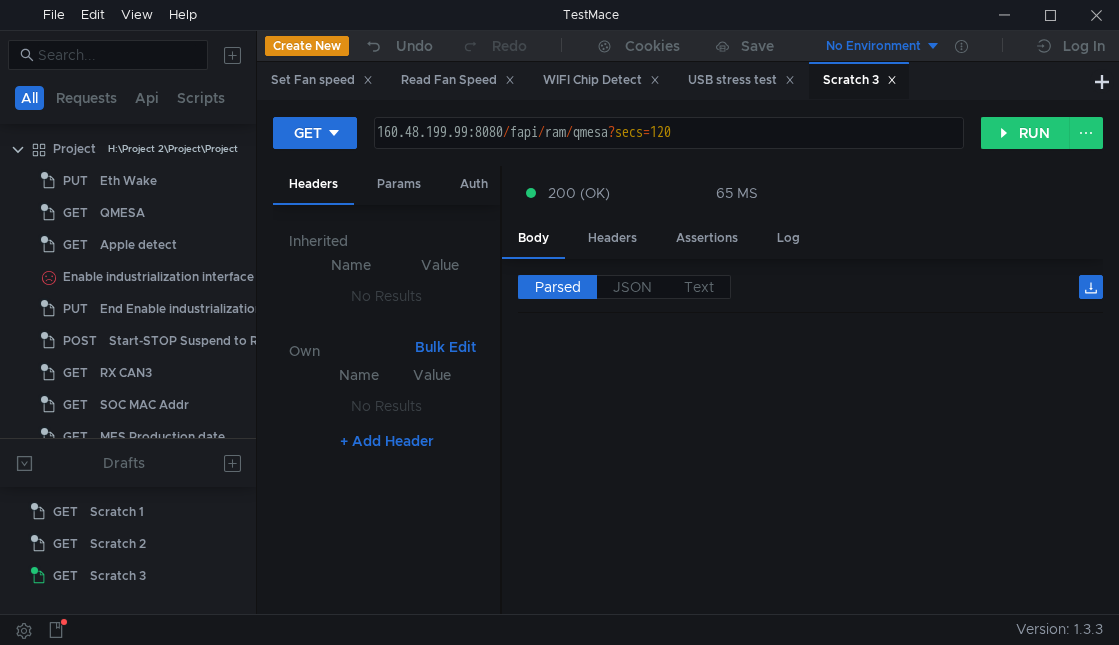 scroll, scrollTop: 0, scrollLeft: 0, axis: both 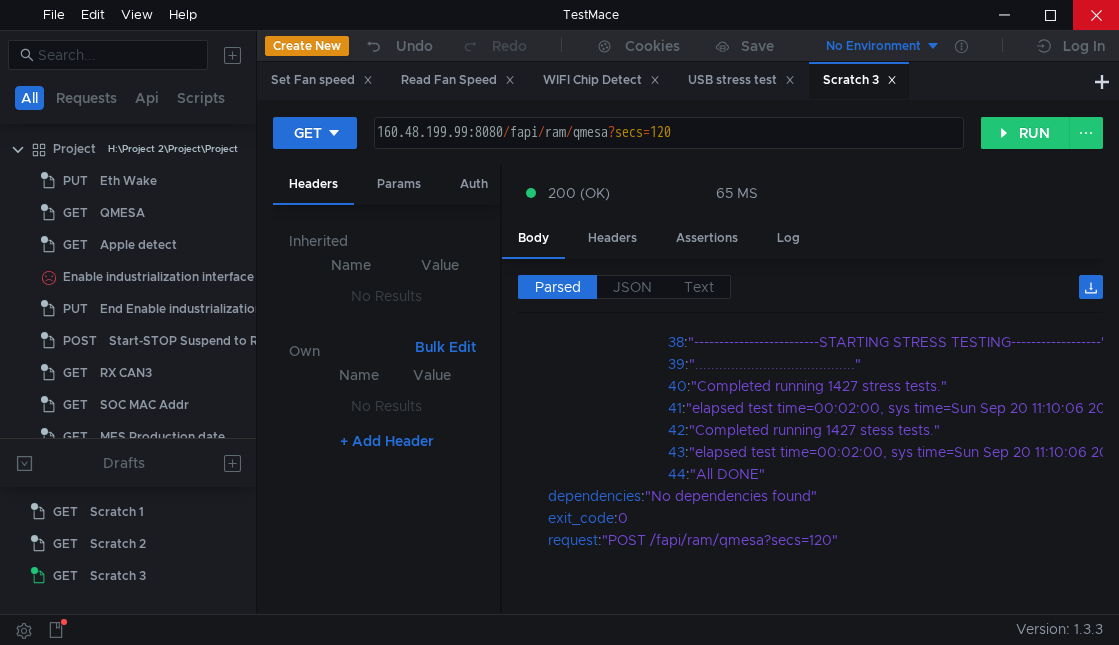 click at bounding box center (1096, 15) 